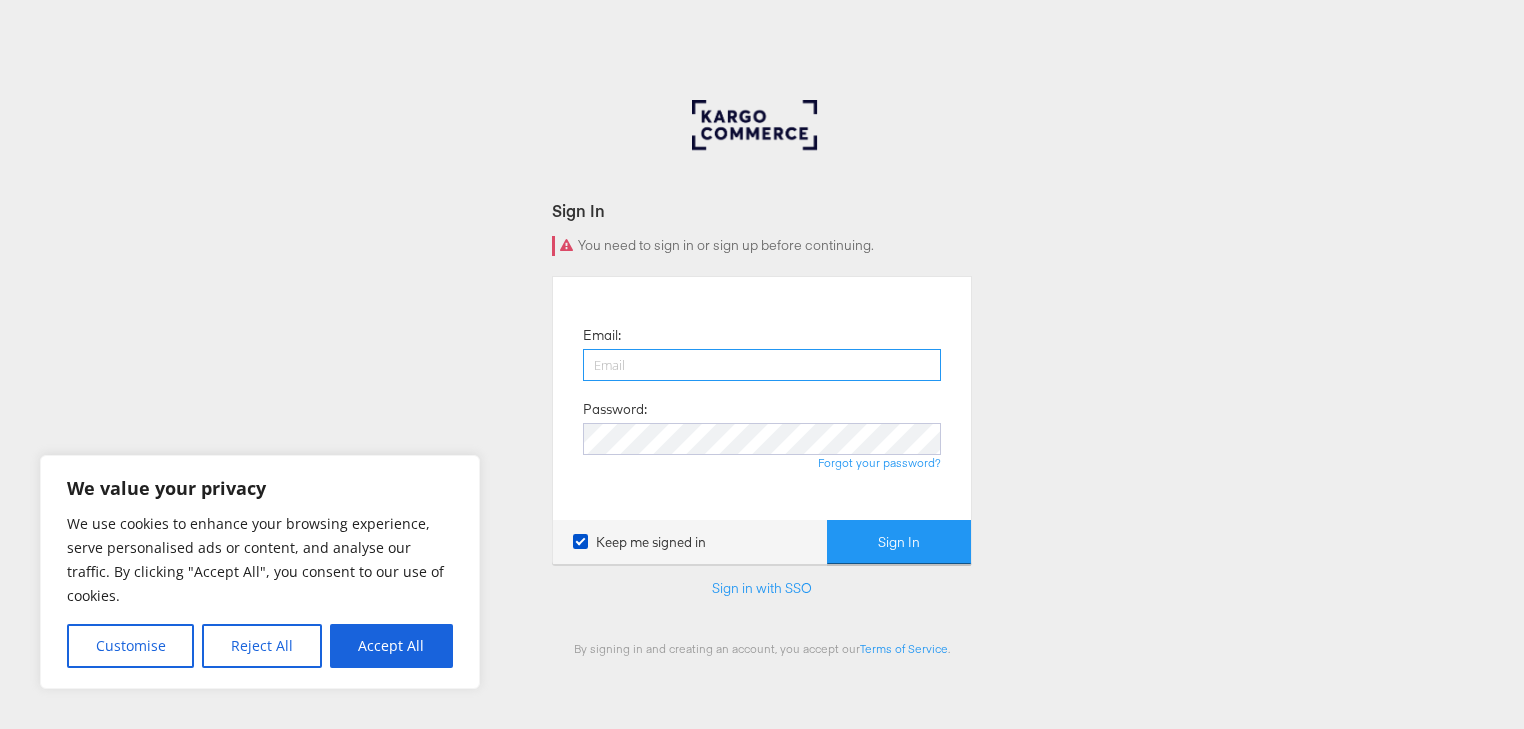 scroll, scrollTop: 0, scrollLeft: 0, axis: both 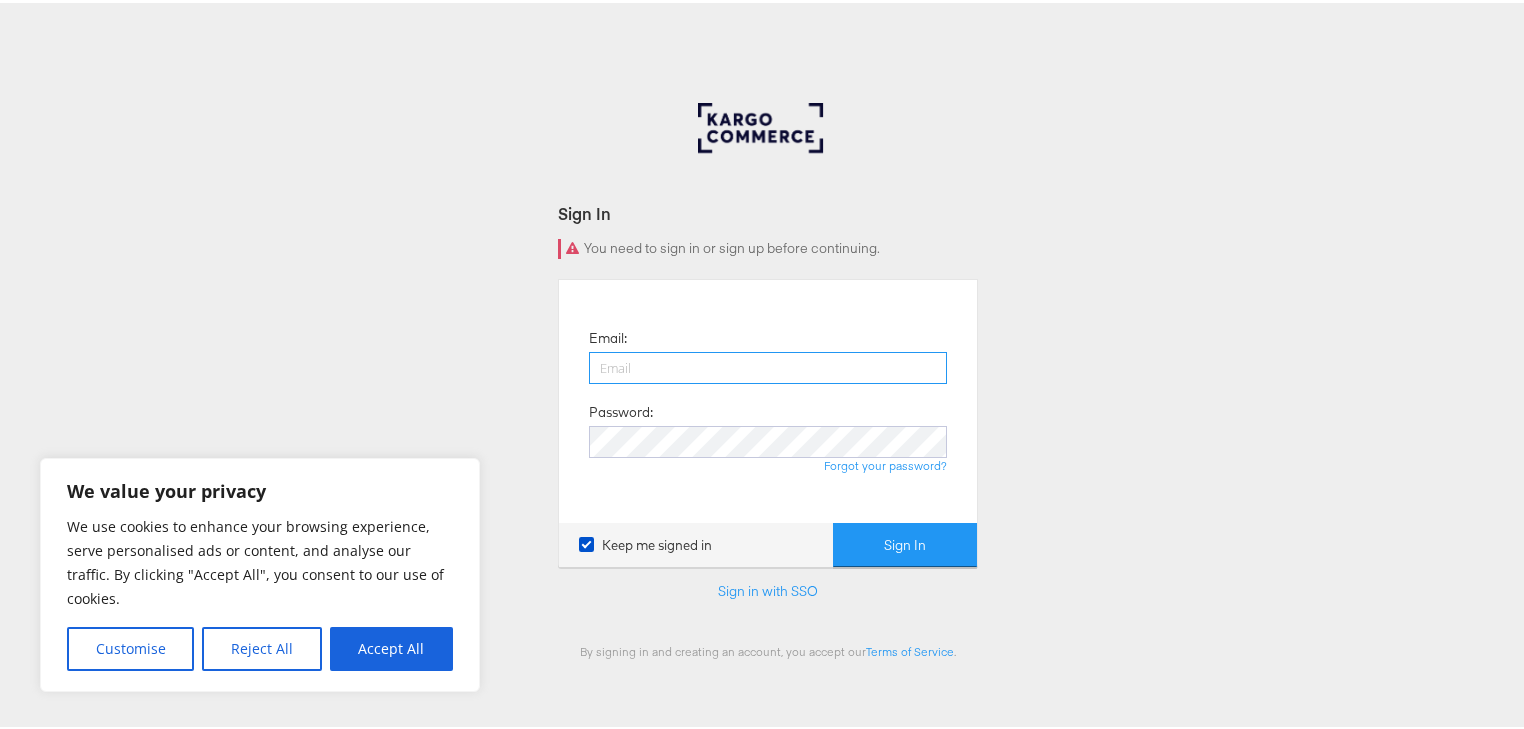 click at bounding box center (768, 365) 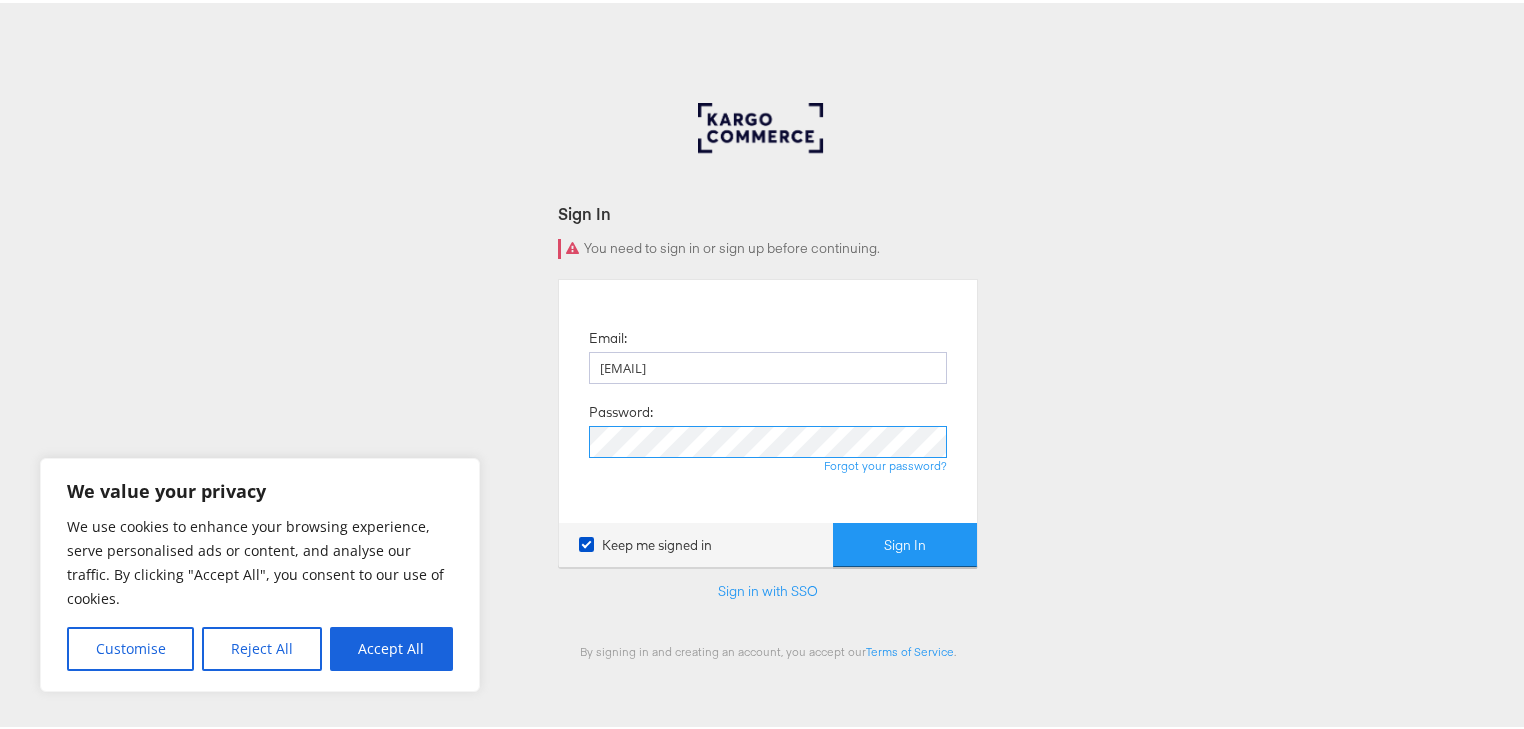 click on "Sign In" at bounding box center (905, 542) 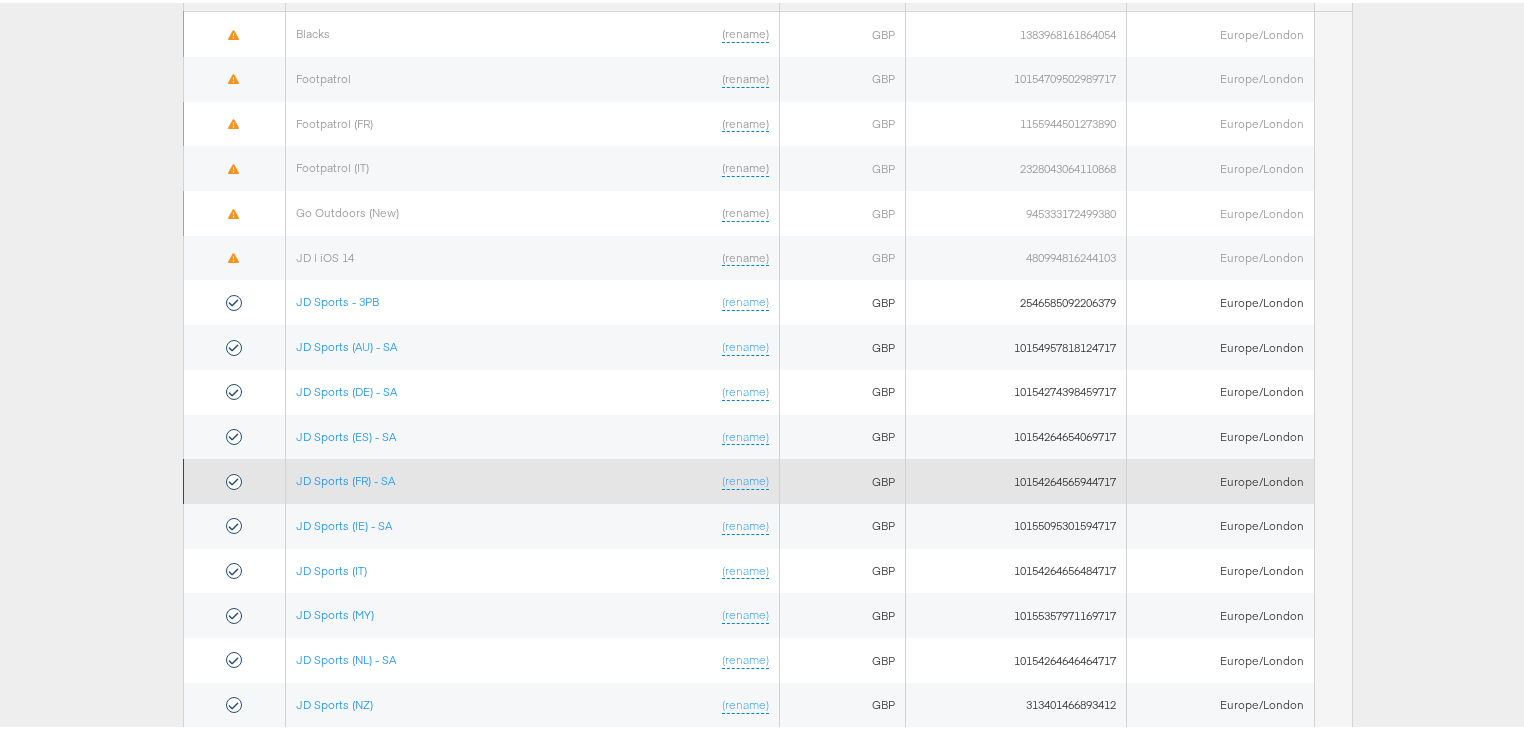 scroll, scrollTop: 320, scrollLeft: 0, axis: vertical 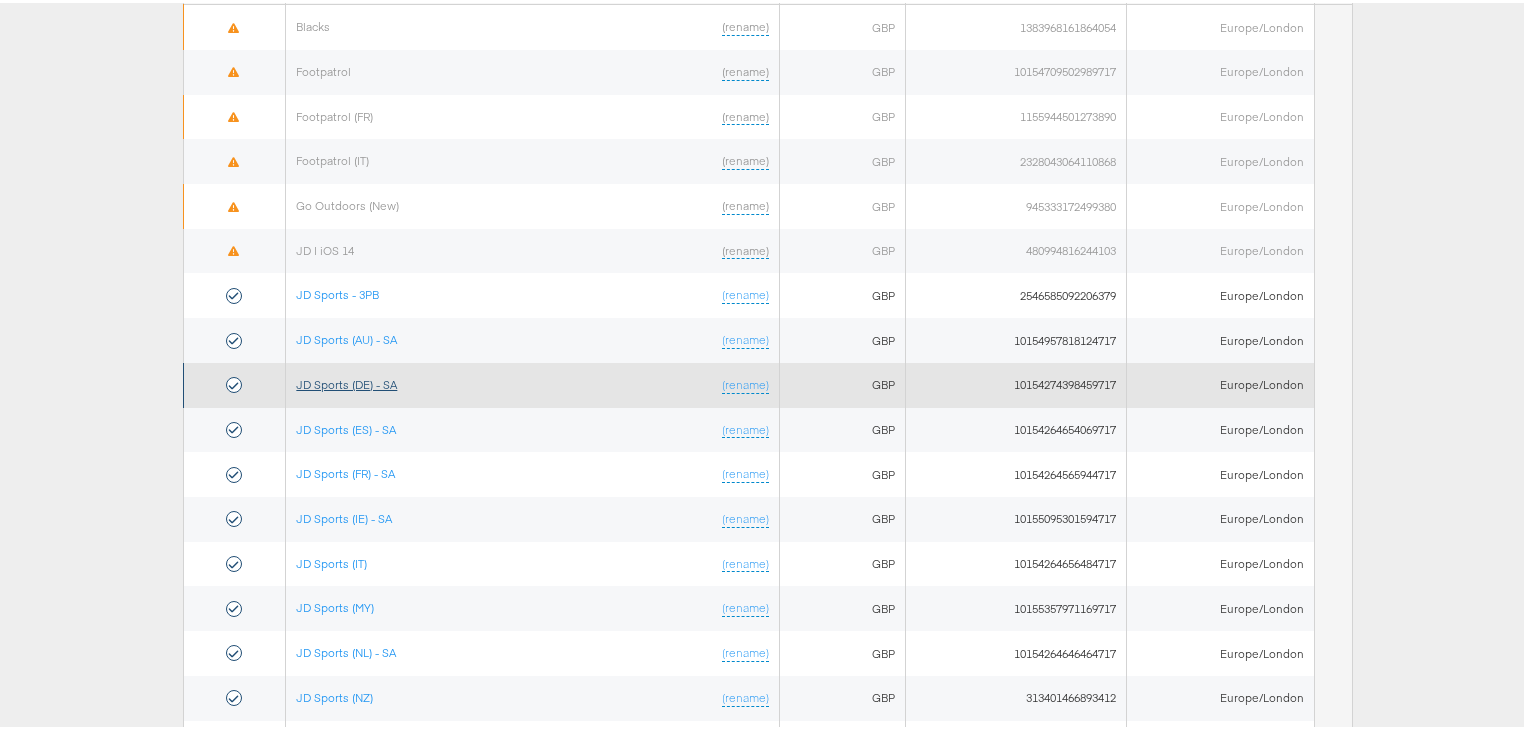 click on "JD Sports (DE) - SA" at bounding box center (346, 381) 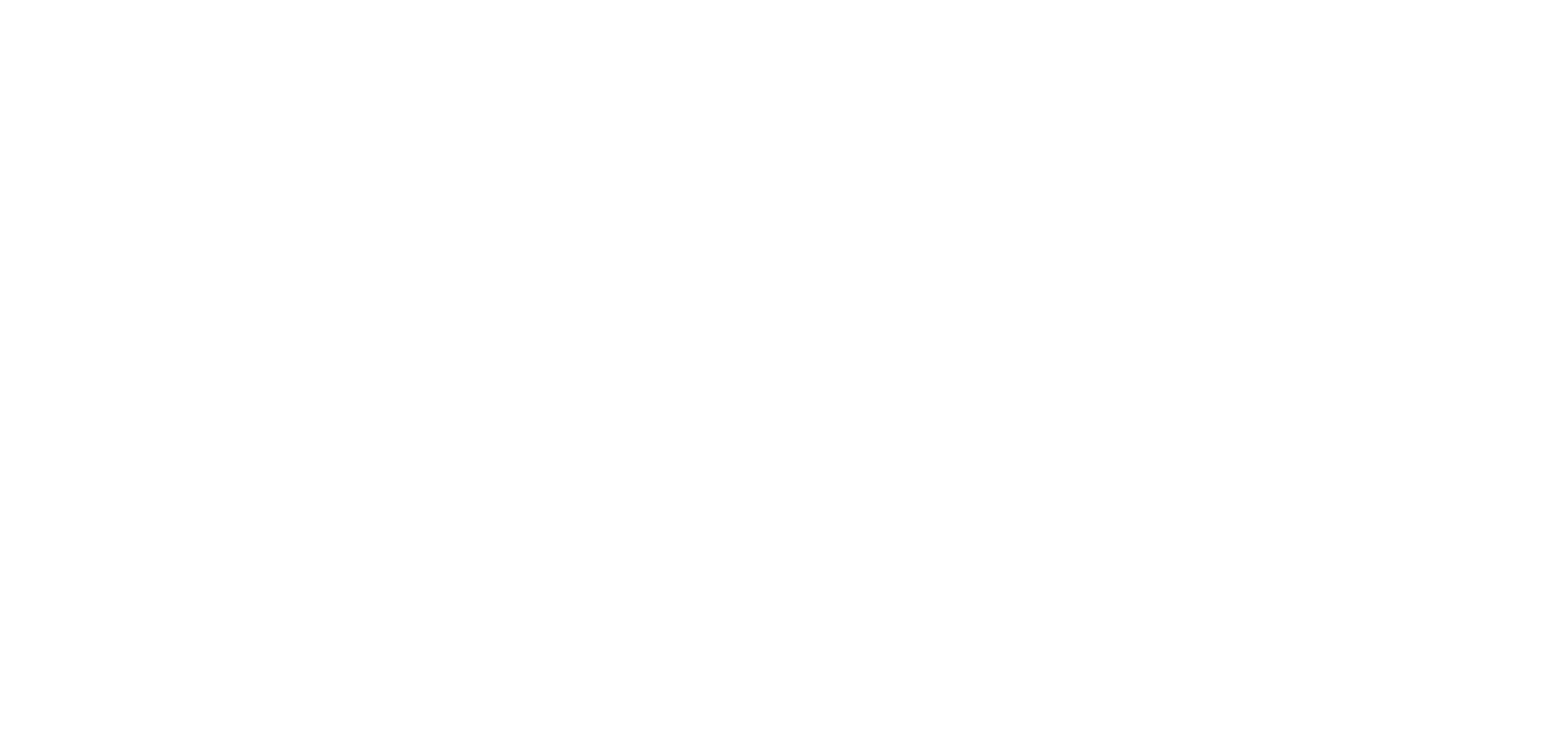 scroll, scrollTop: 0, scrollLeft: 0, axis: both 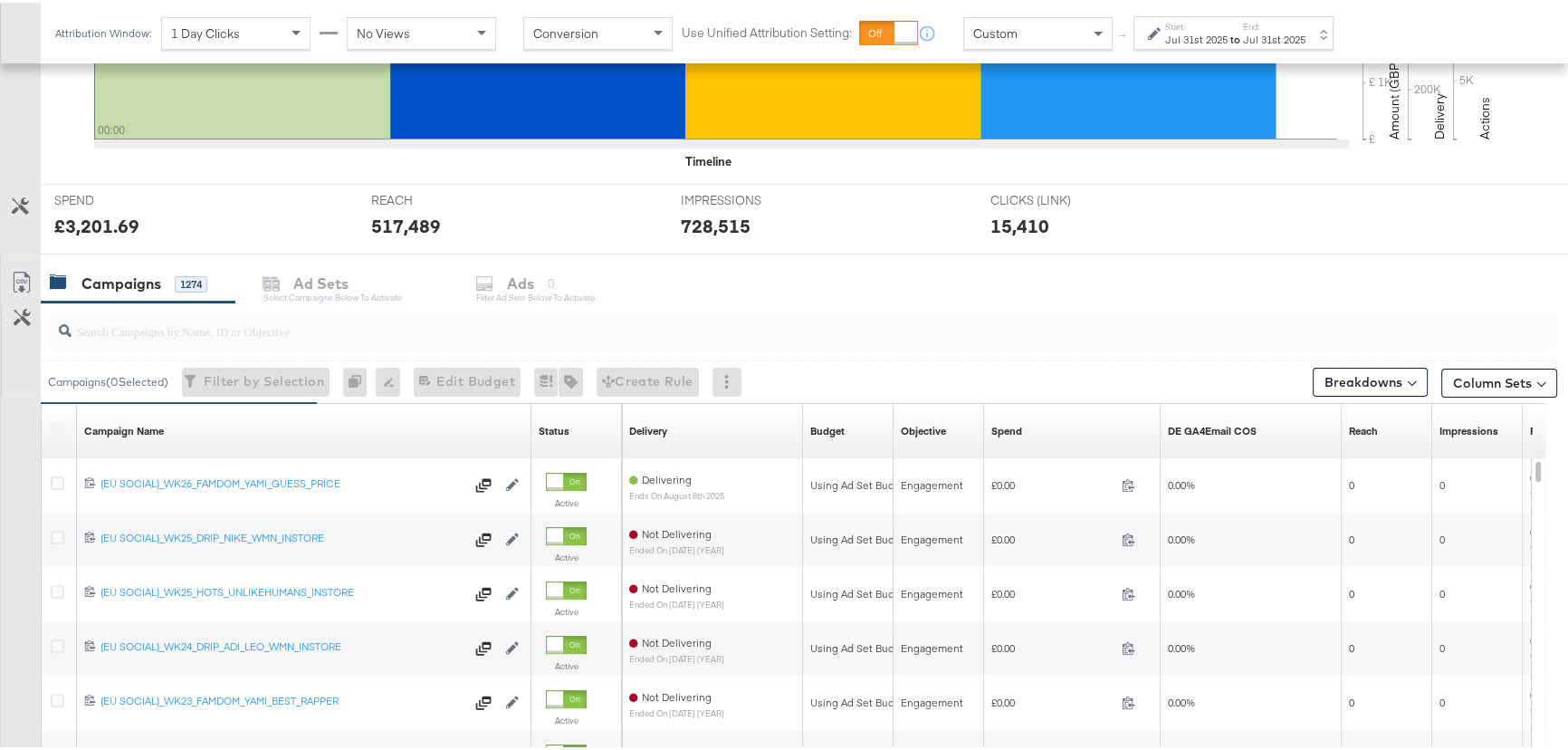 click at bounding box center [746, 321] 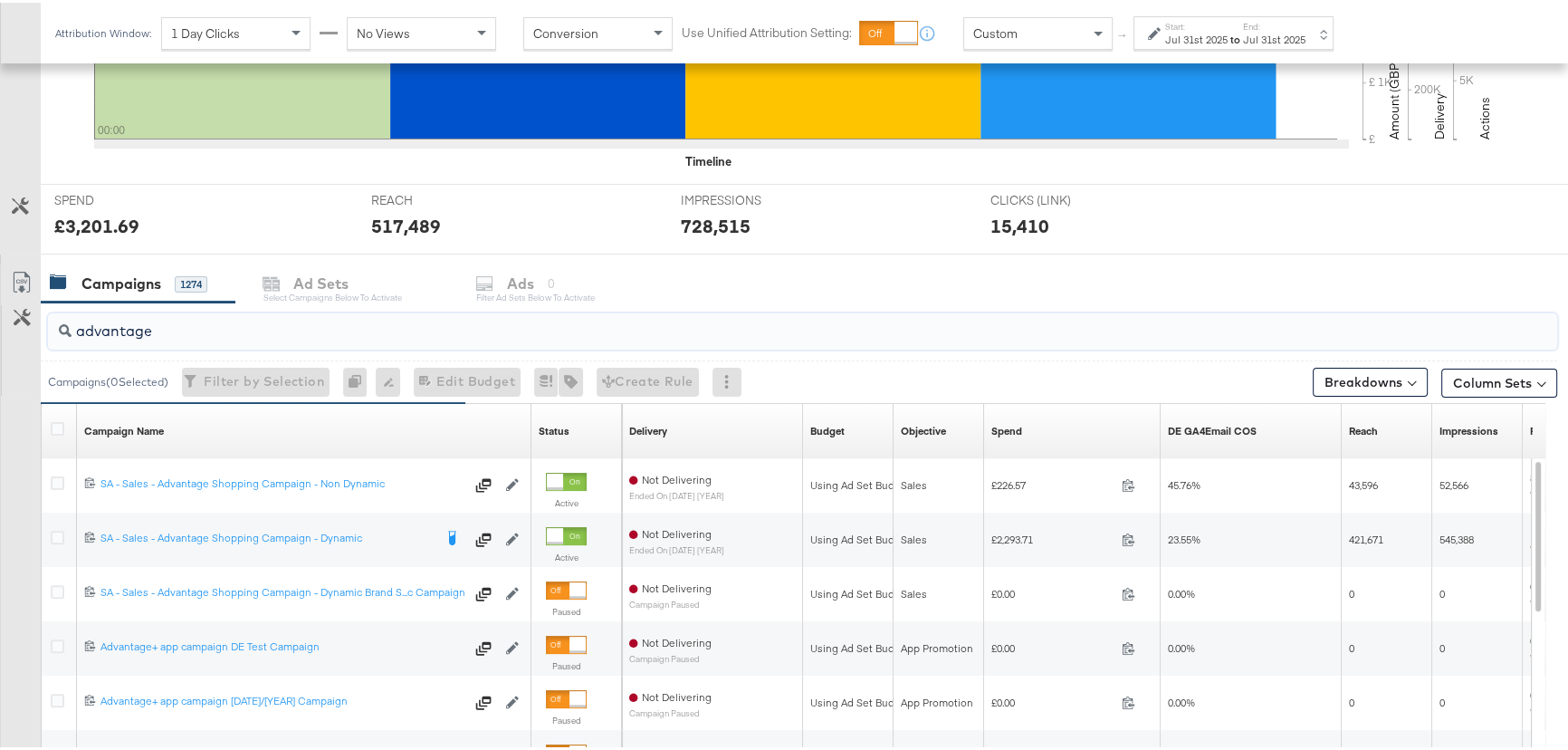 type on "advantage" 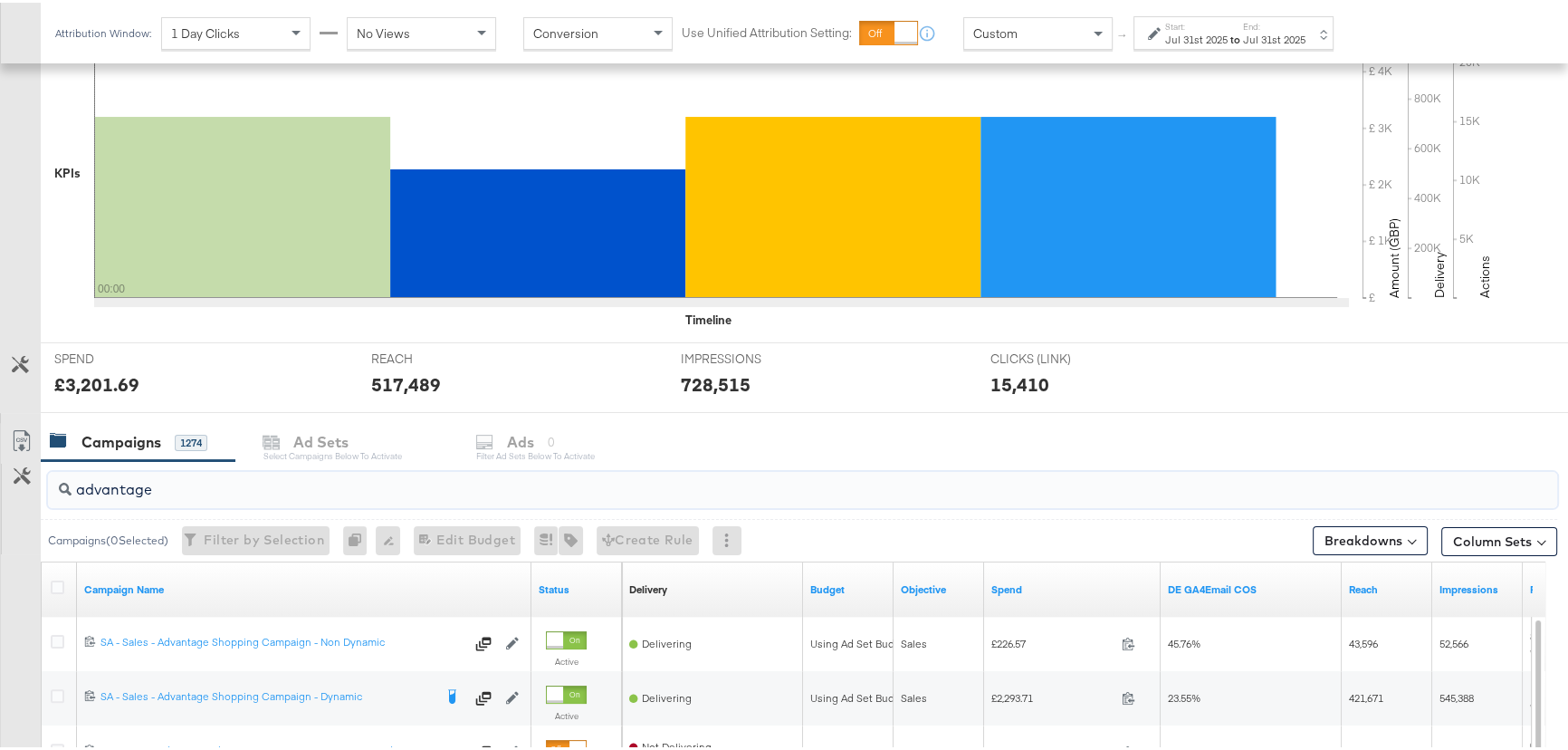 scroll, scrollTop: 404, scrollLeft: 0, axis: vertical 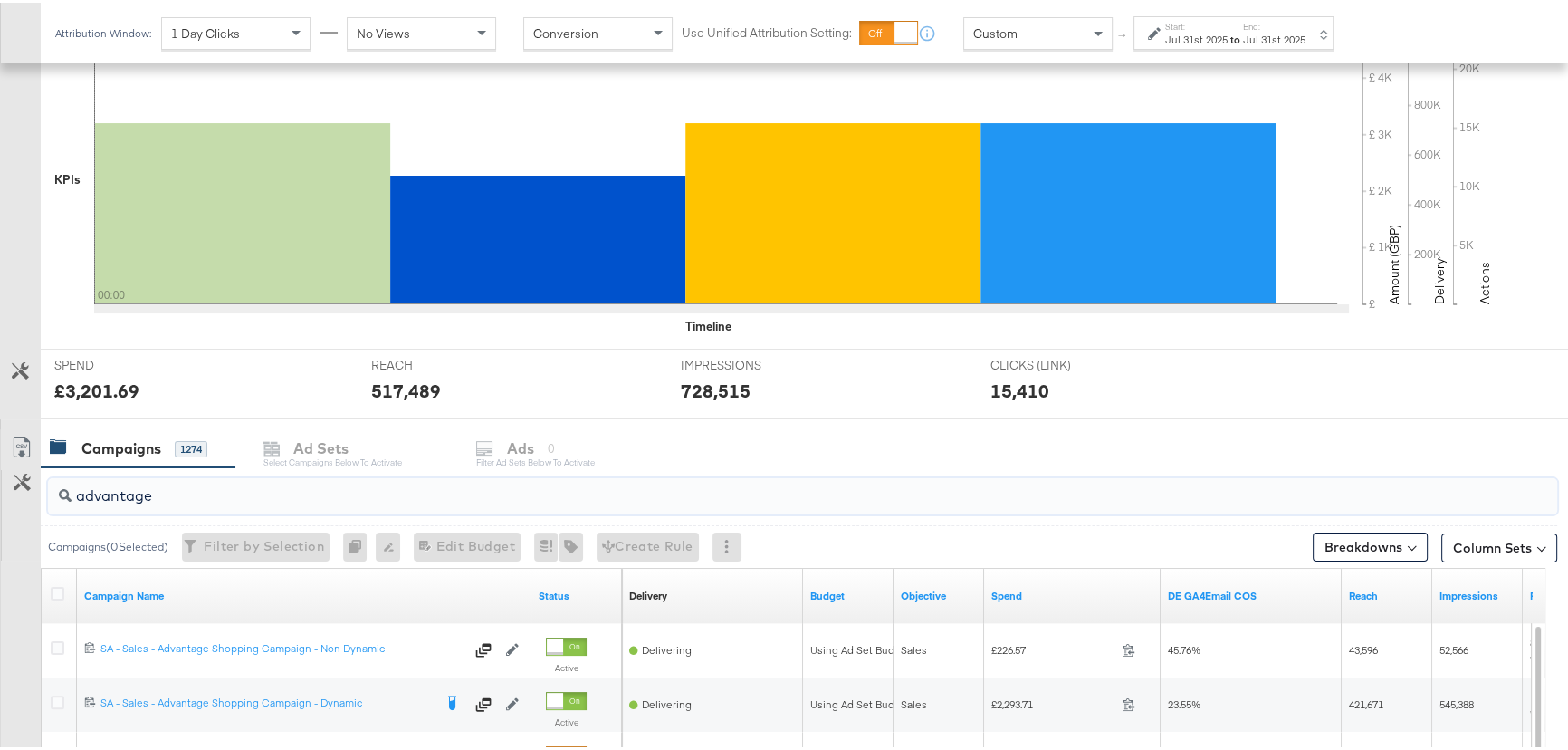 click on "Start:  Jul 31st 2025    to     End:  Jul 31st 2025" at bounding box center [1233, 30] 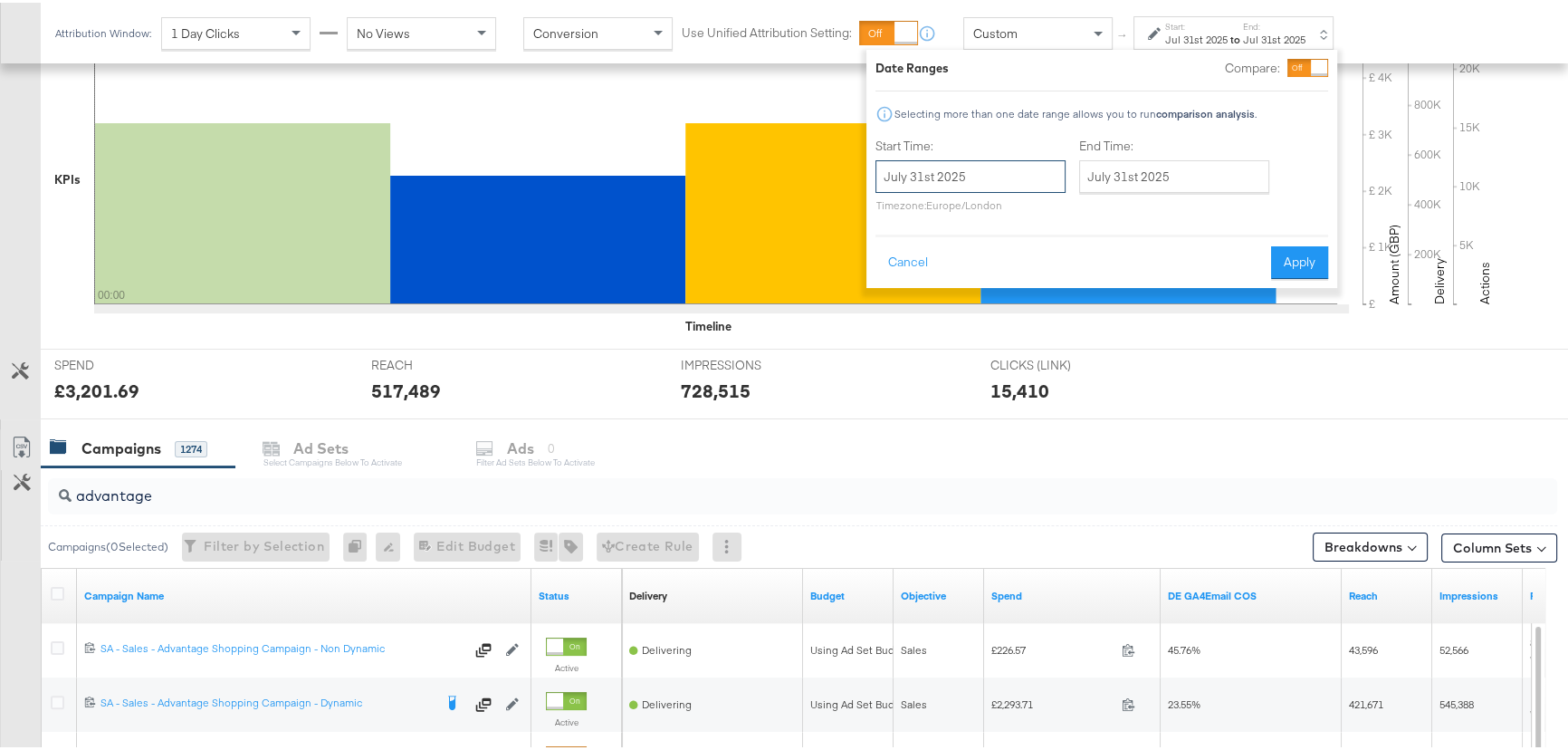 click on "July 31st 2025" at bounding box center [970, 174] 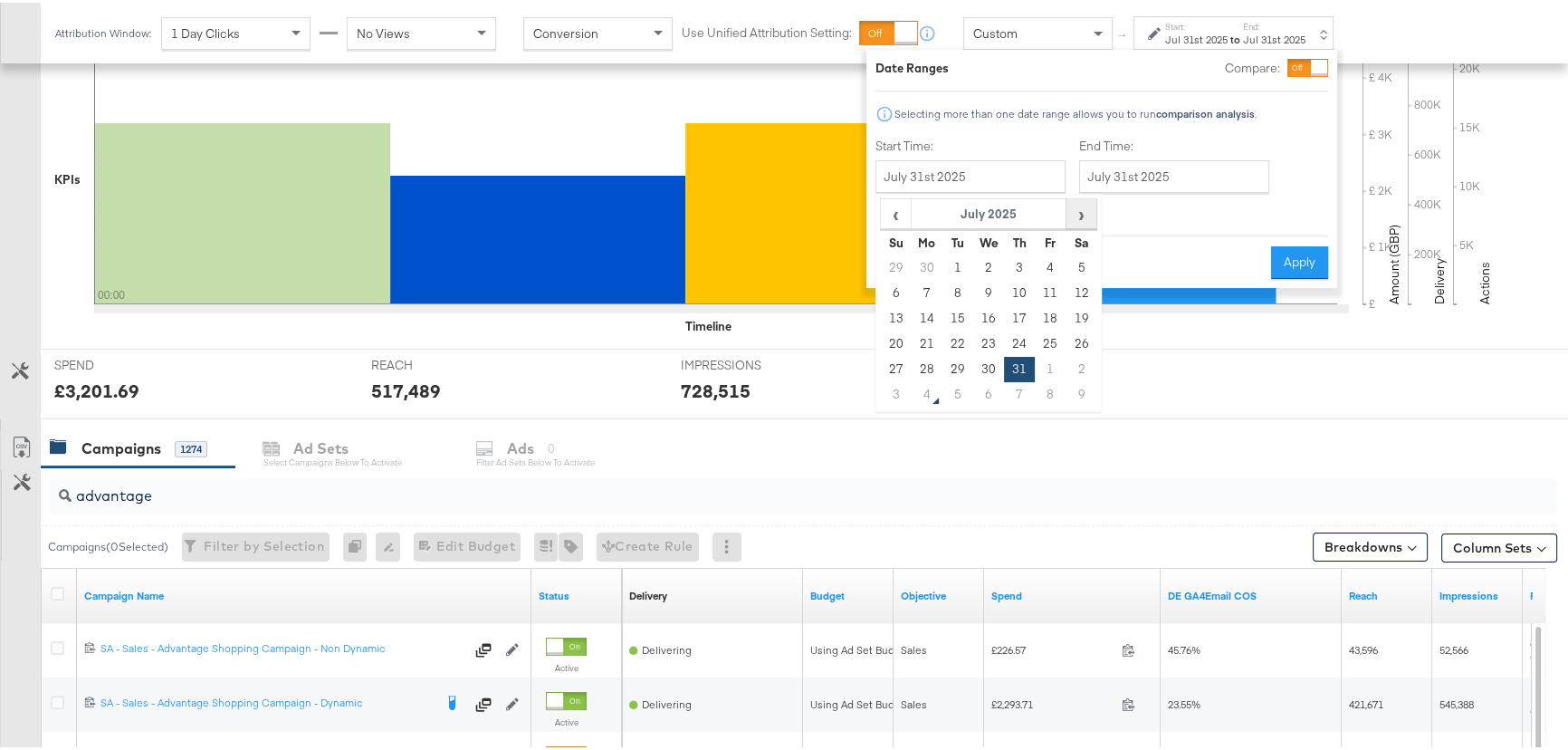 click on "›" at bounding box center (1081, 211) 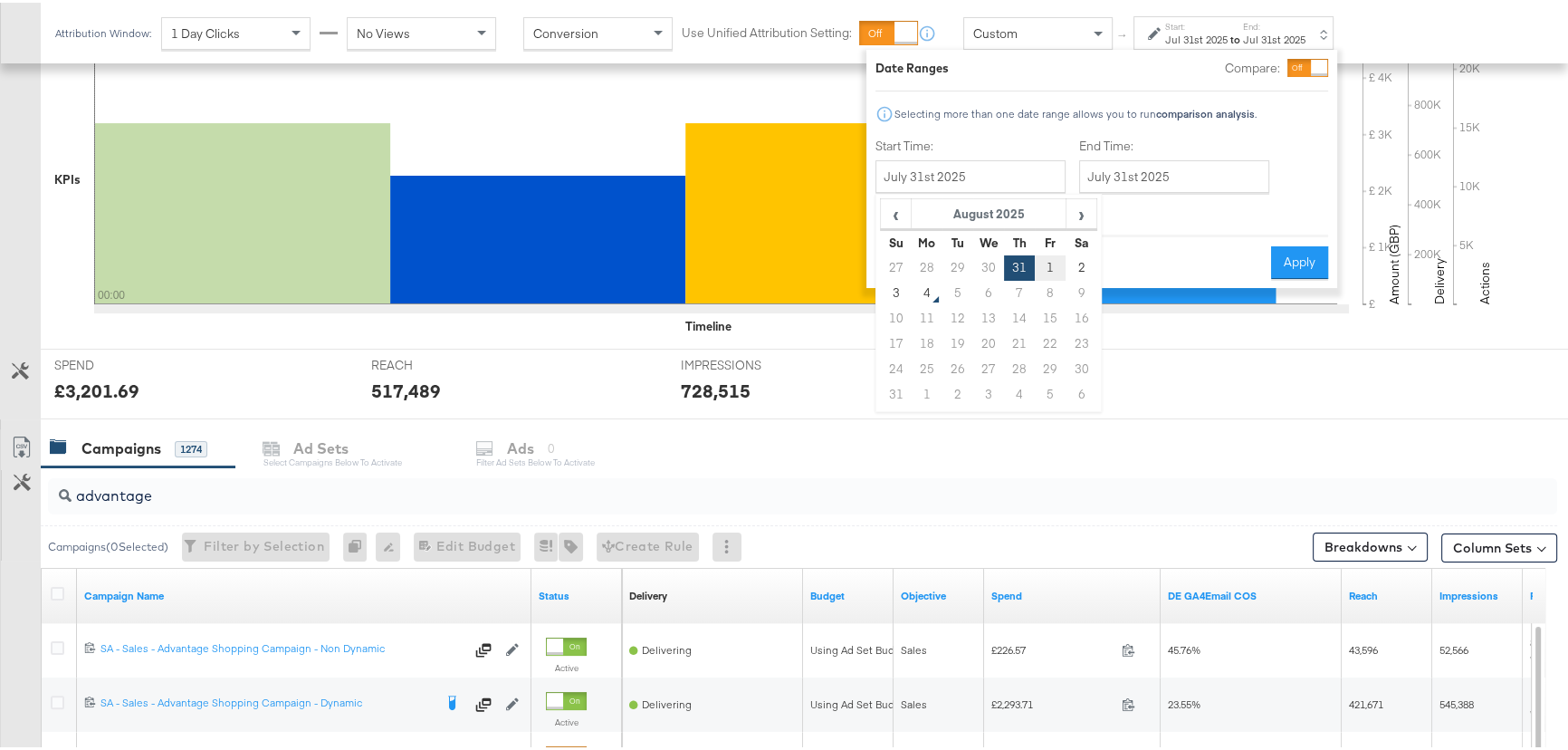 click on "1" at bounding box center [1050, 265] 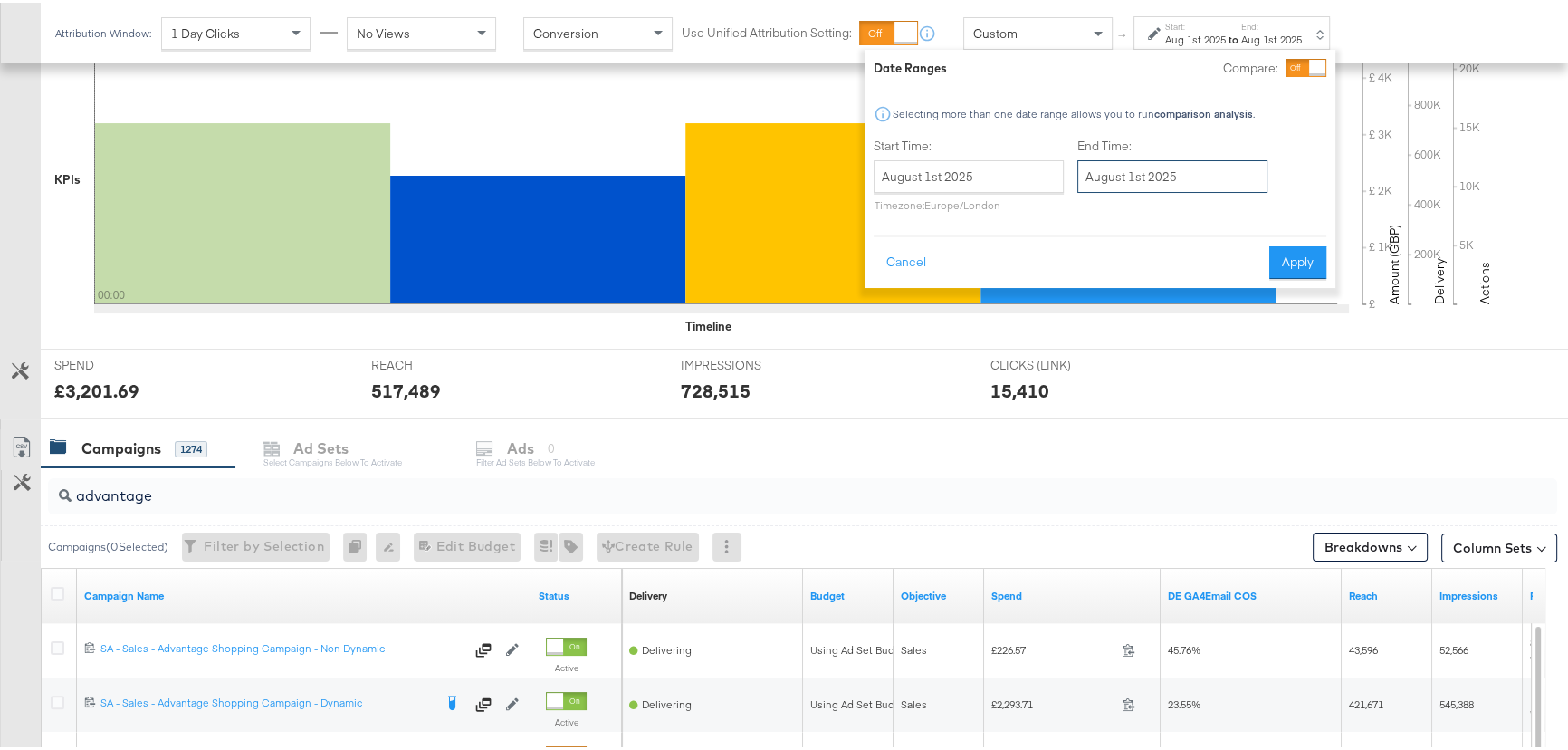 click on "August 1st 2025" at bounding box center (1172, 174) 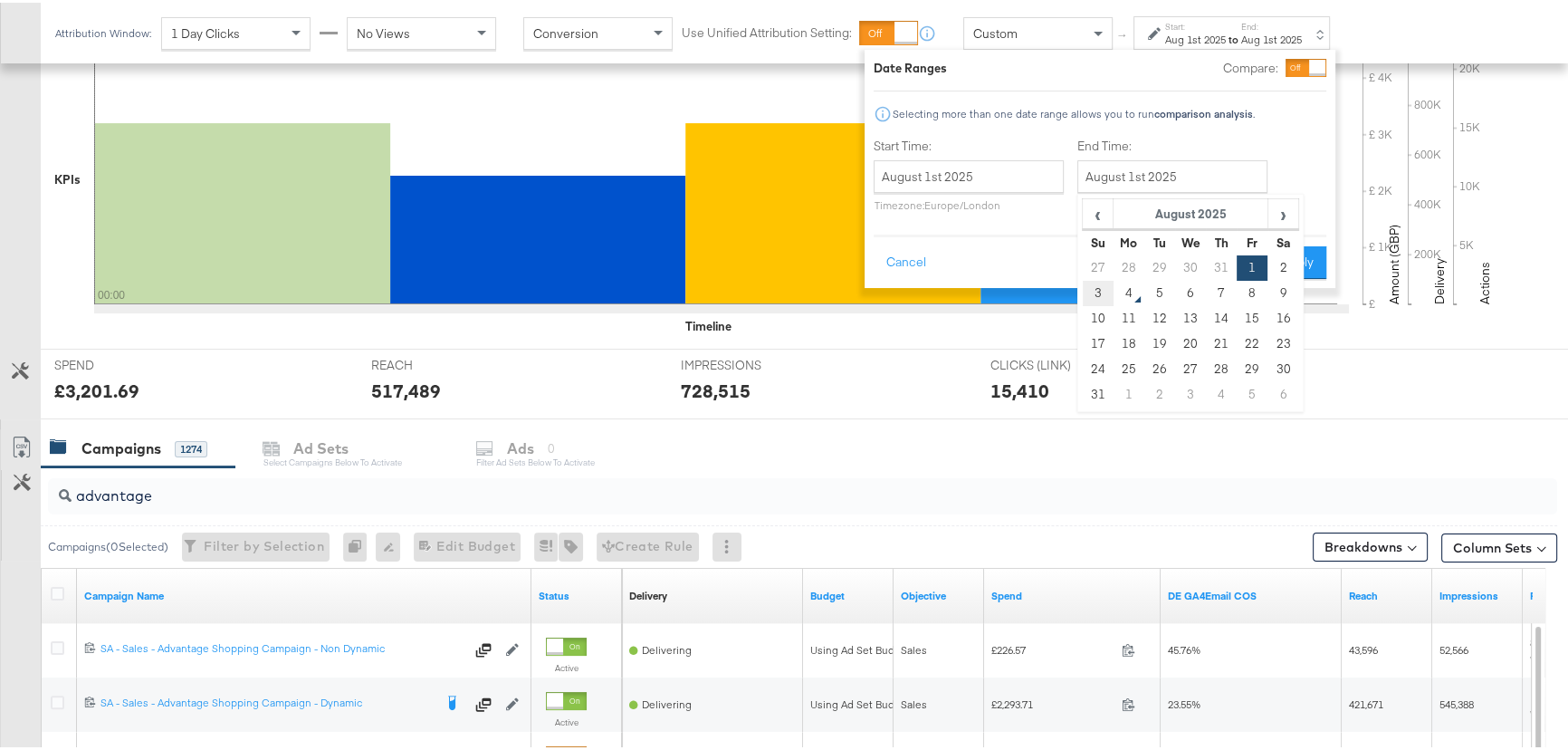 click on "3" at bounding box center [1098, 291] 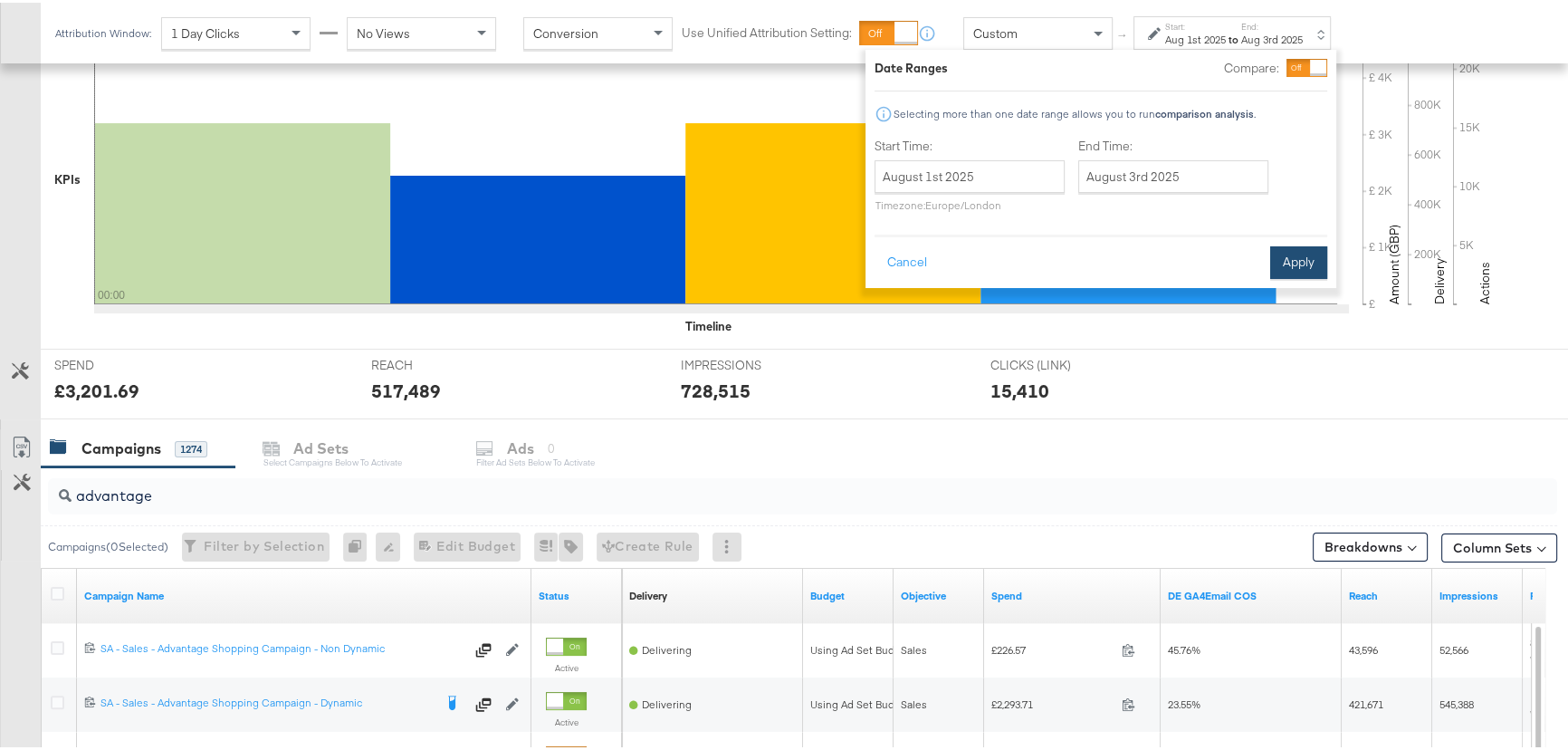 click on "Apply" at bounding box center (1298, 260) 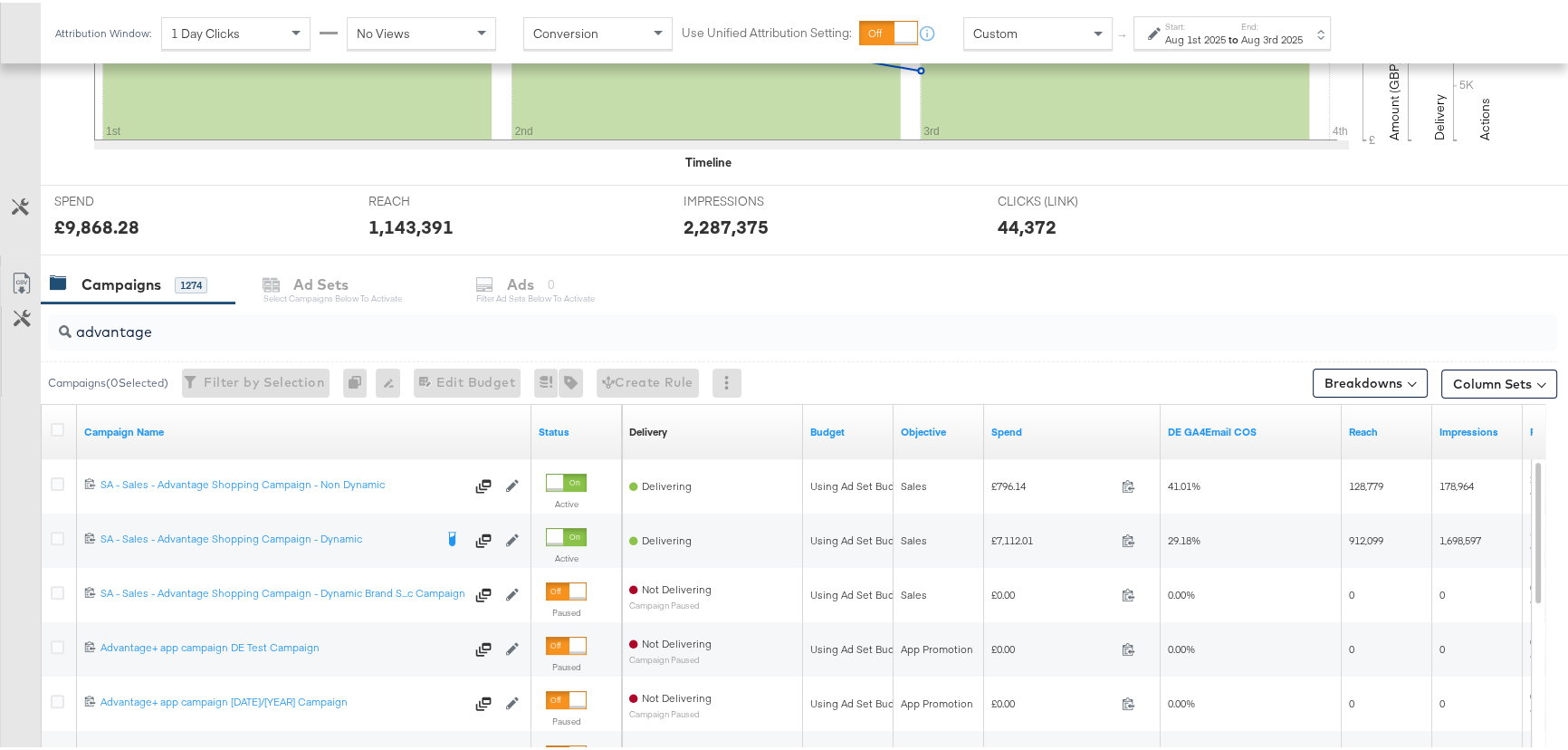 scroll, scrollTop: 569, scrollLeft: 0, axis: vertical 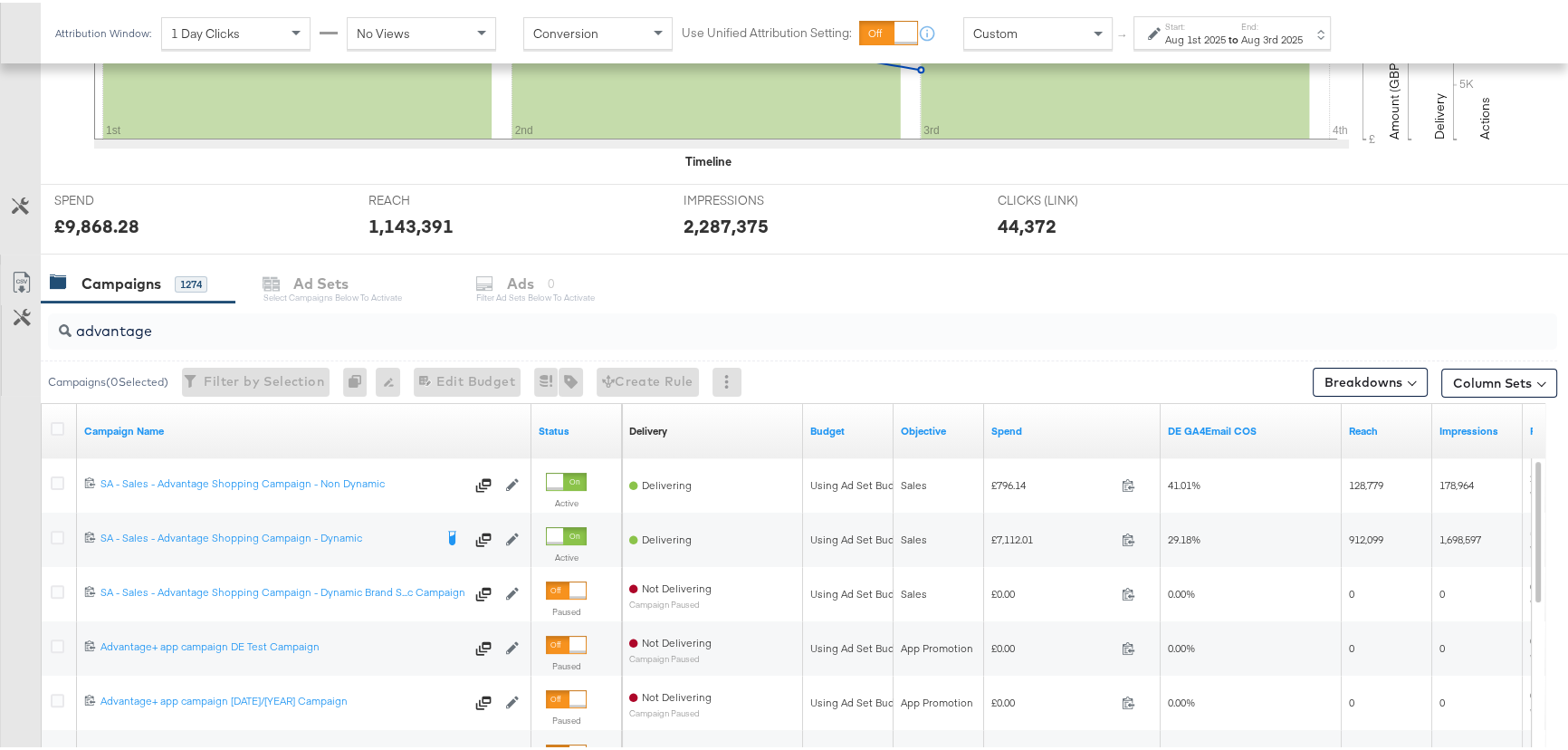 click on "Start:" at bounding box center [1195, 24] 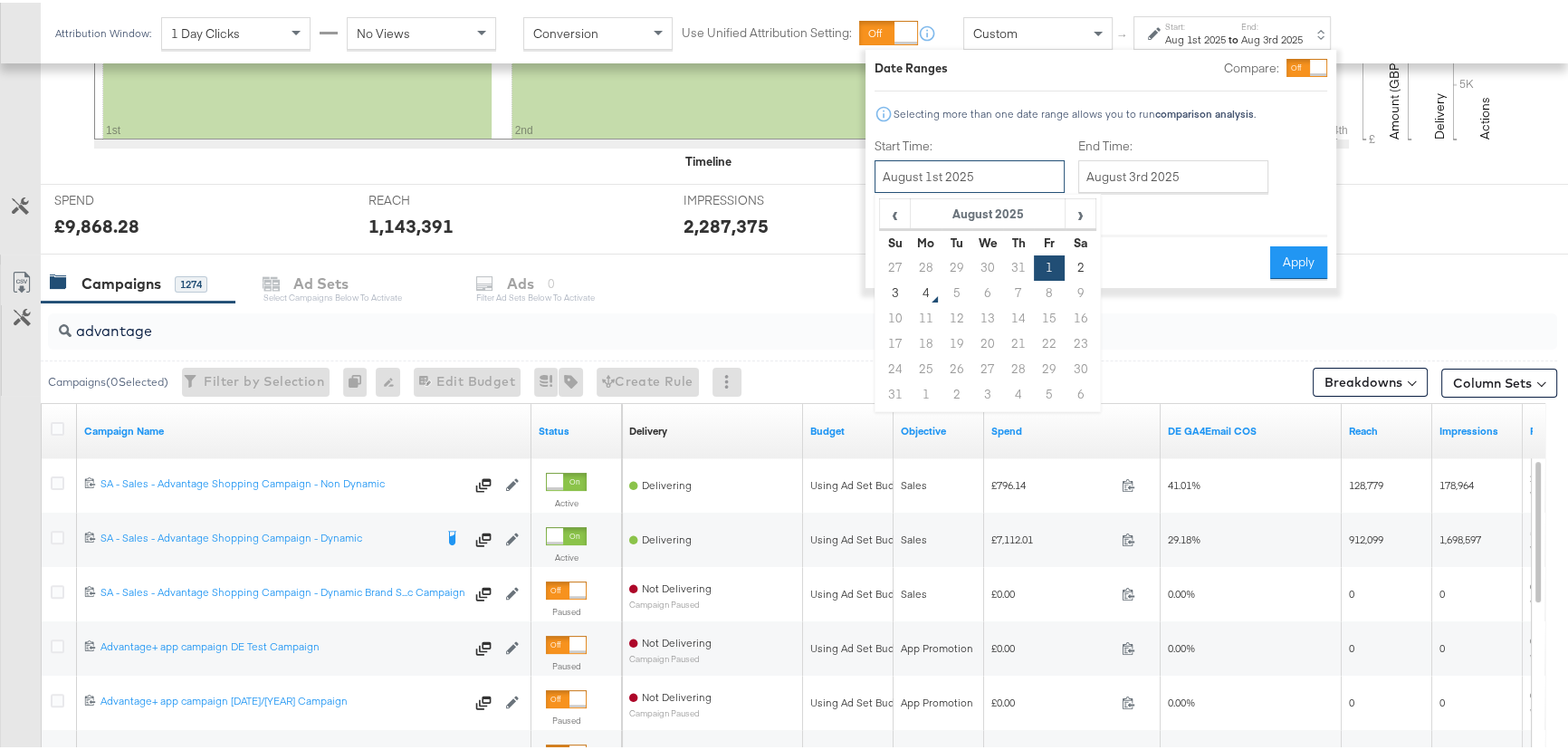 click on "August 1st 2025" at bounding box center [970, 174] 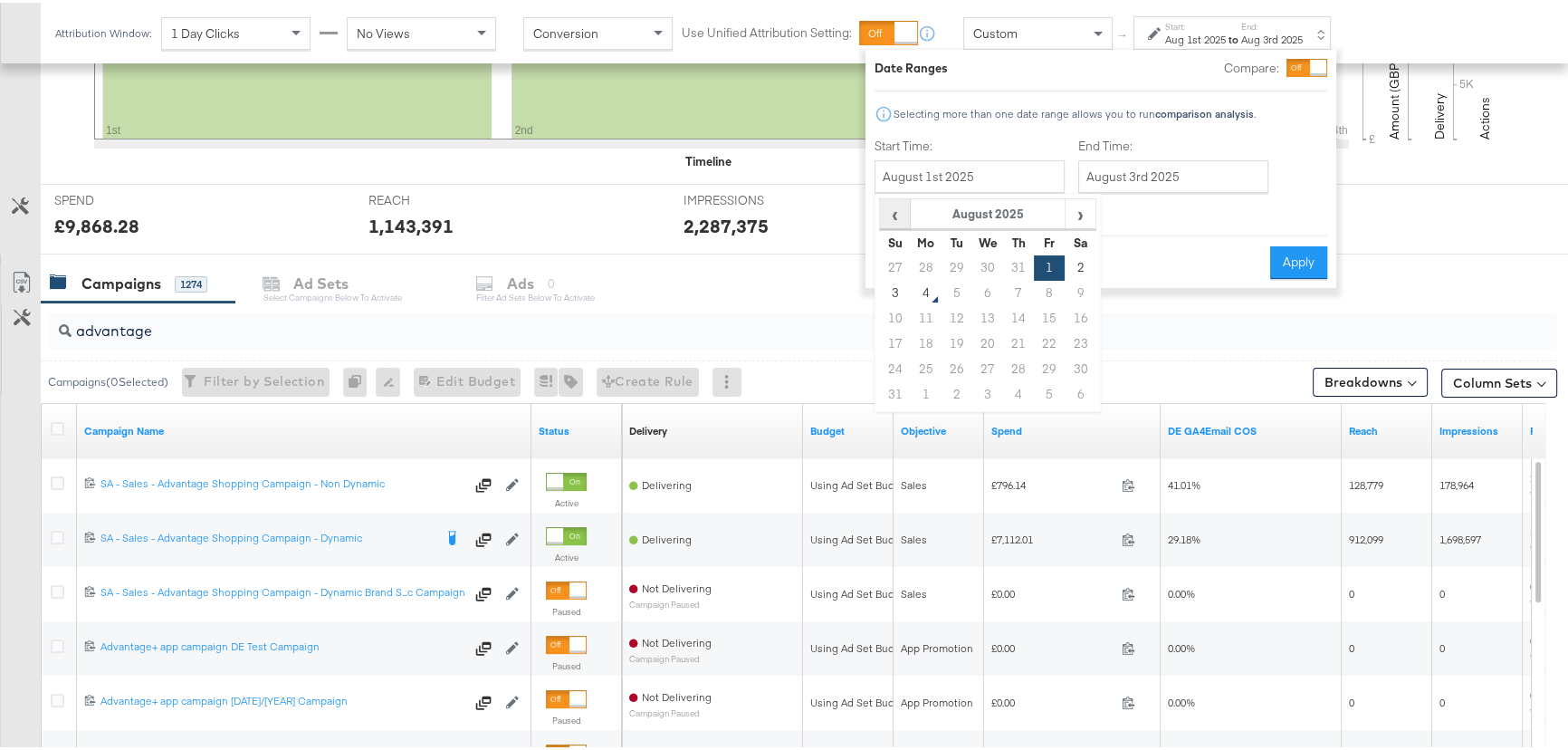 click on "‹" at bounding box center [894, 211] 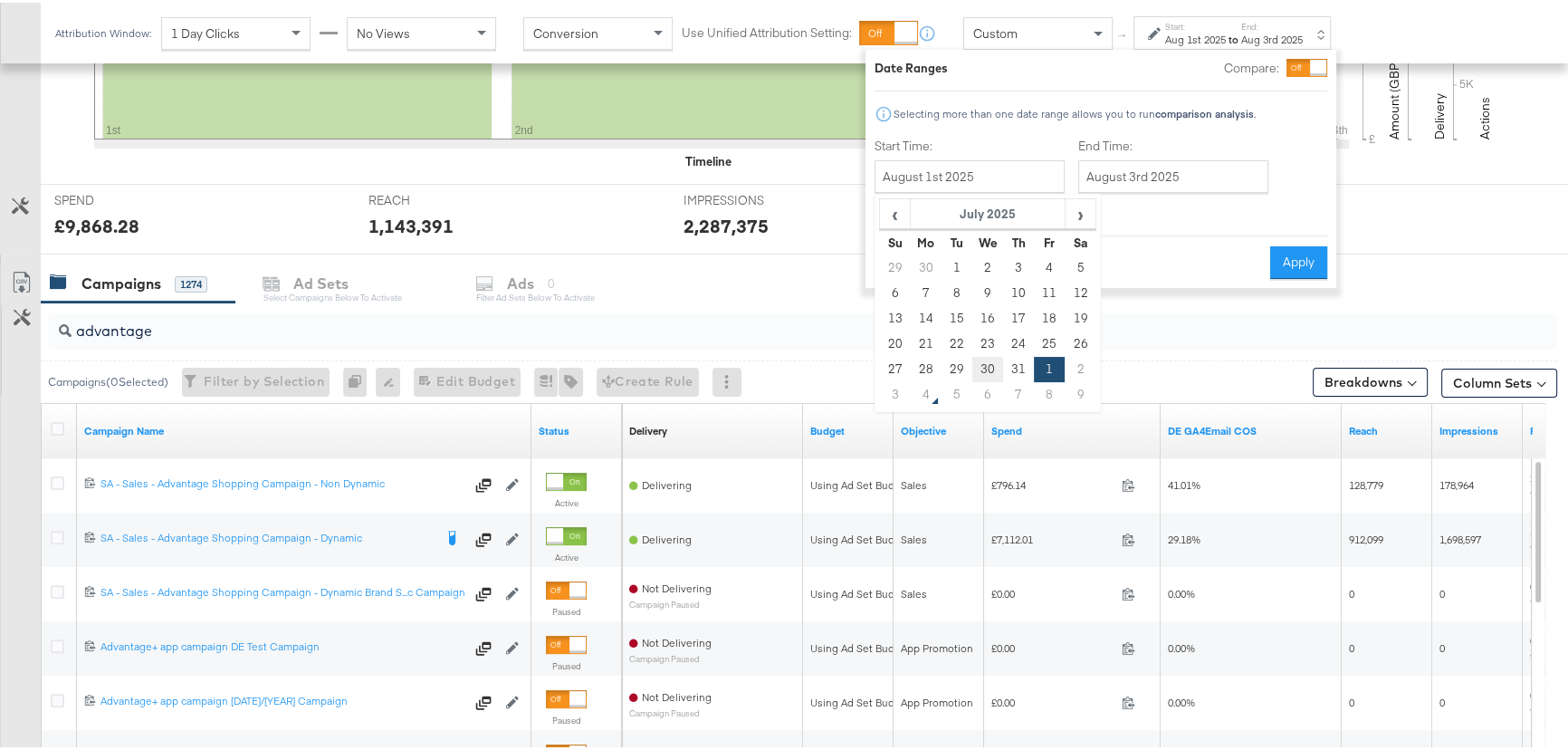 click on "30" at bounding box center [988, 367] 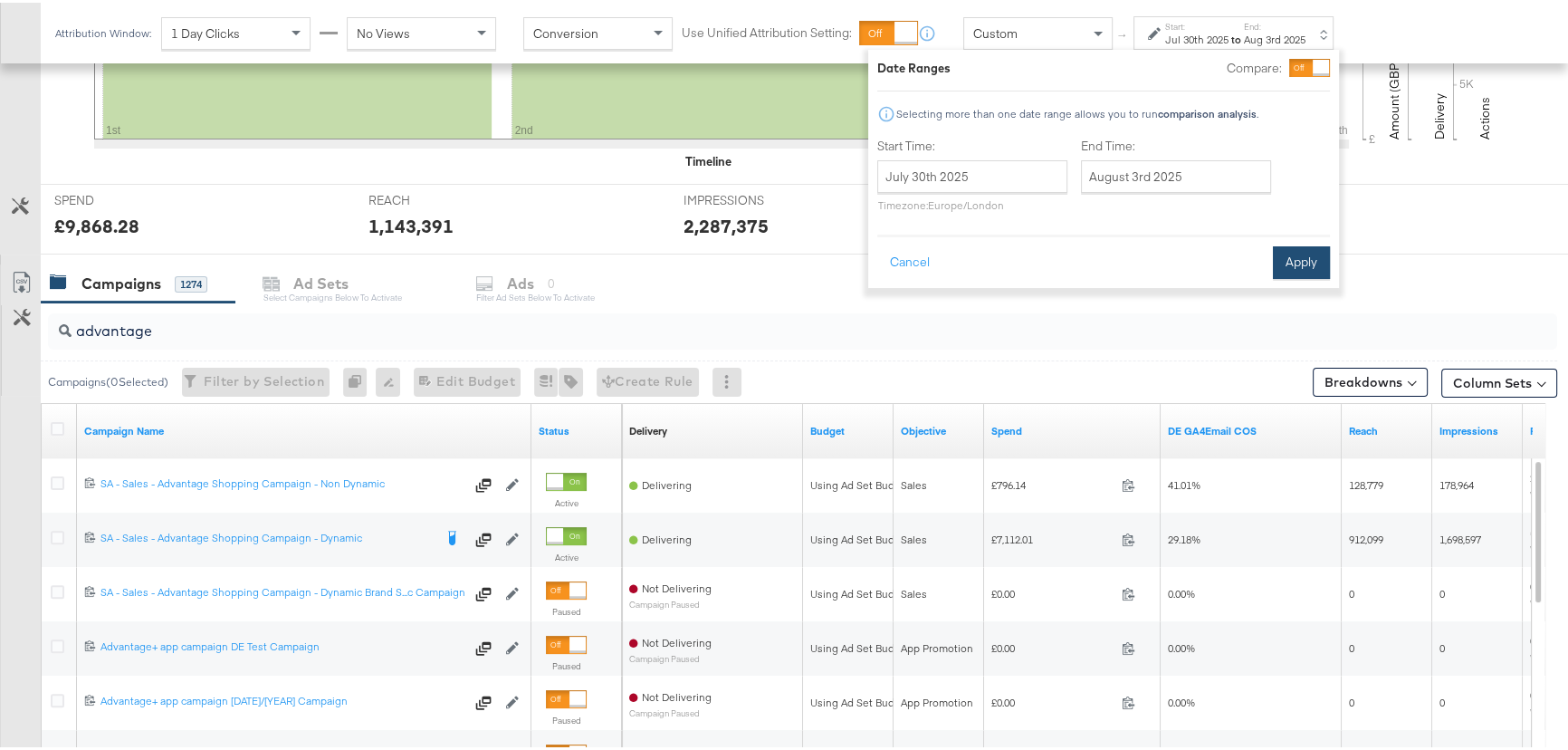click on "Apply" at bounding box center (1301, 260) 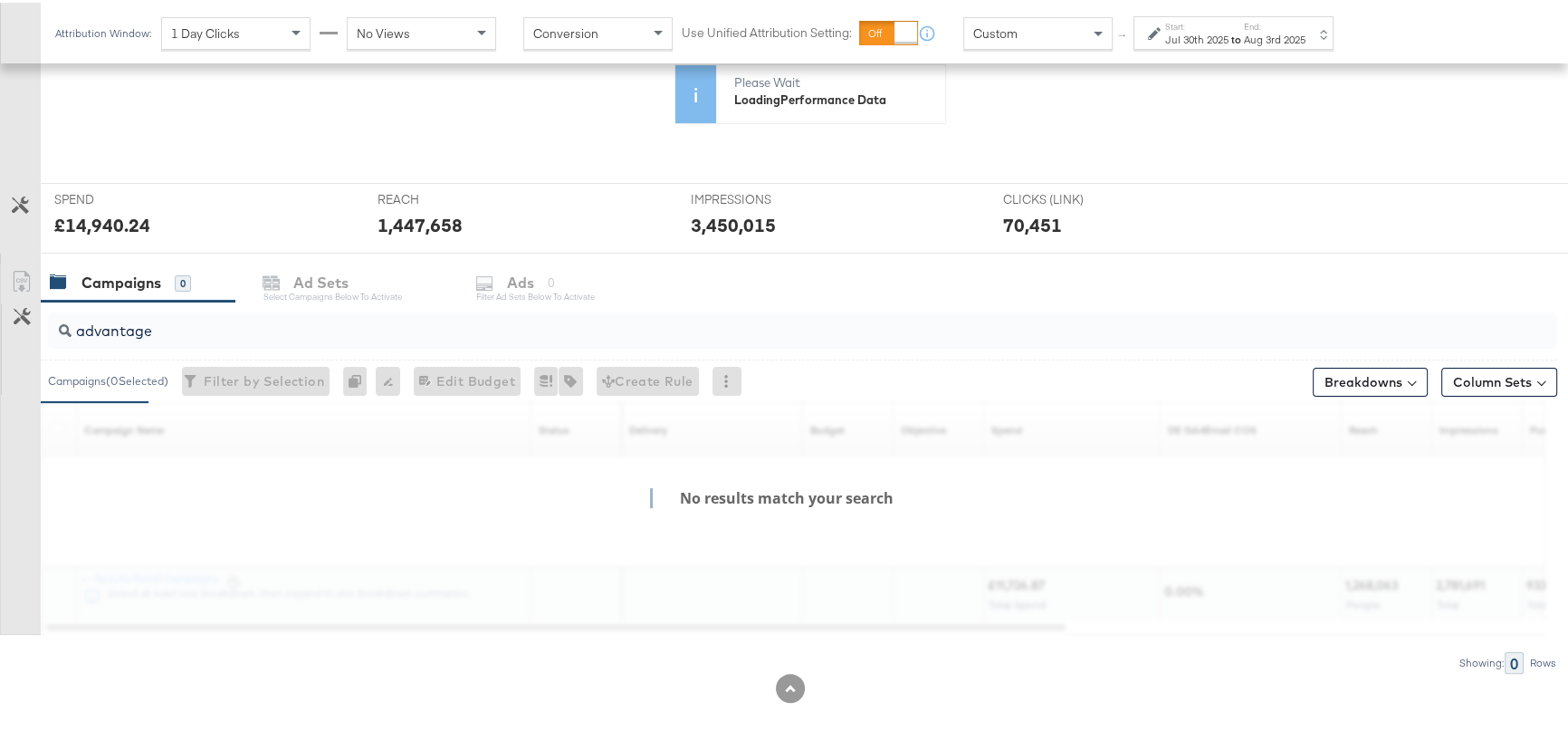 scroll, scrollTop: 569, scrollLeft: 0, axis: vertical 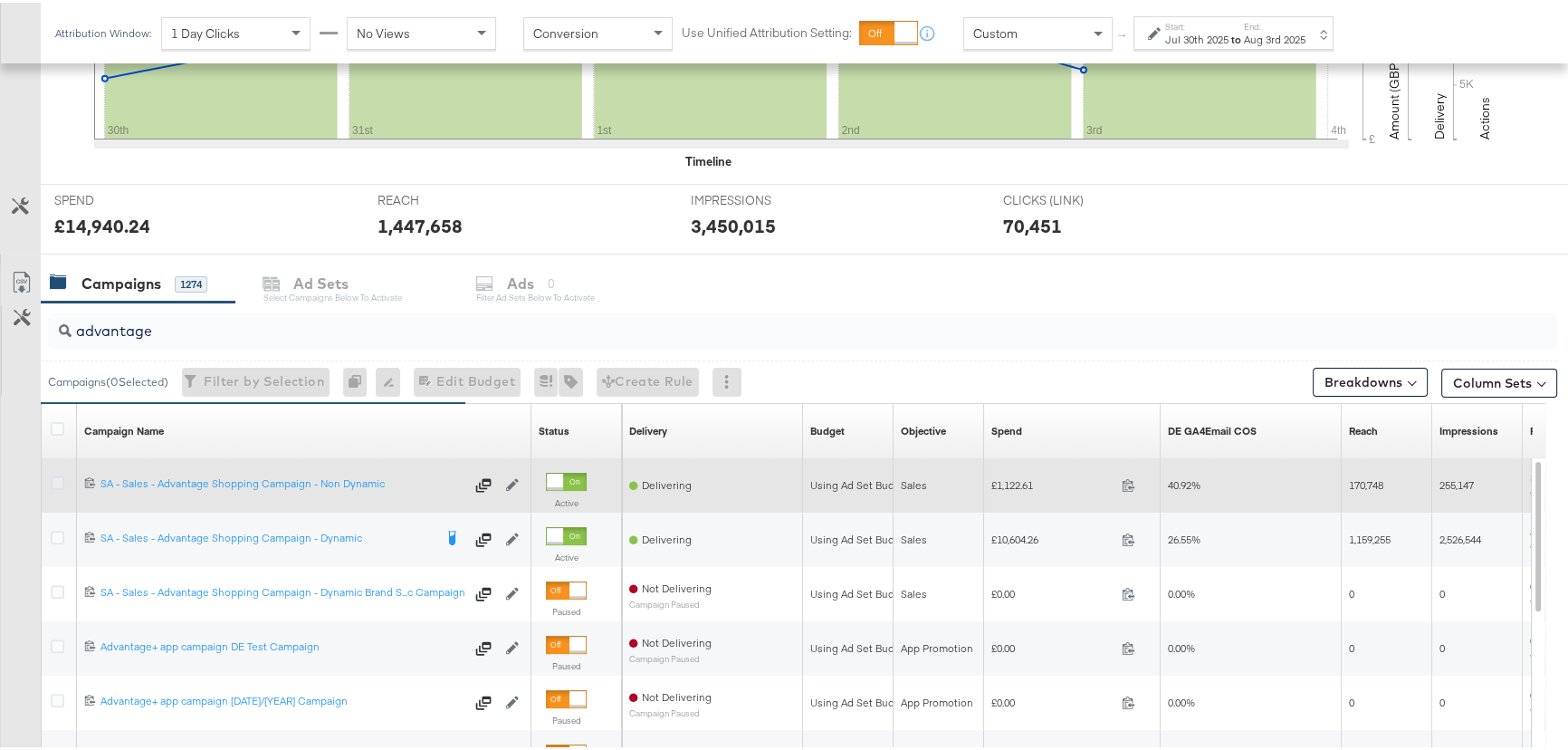 click at bounding box center [57, 480] 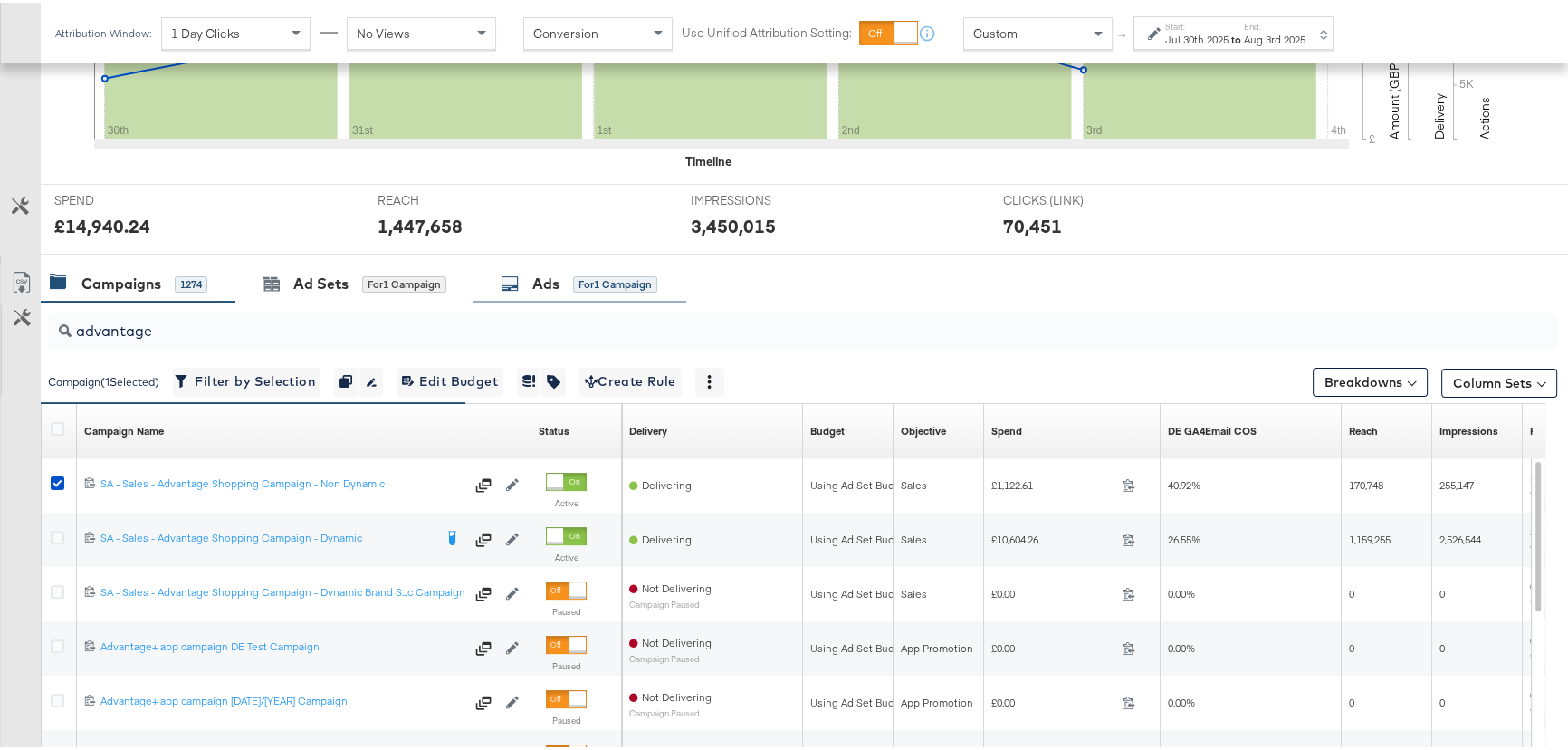 click on "for  1   Campaign" at bounding box center [615, 282] 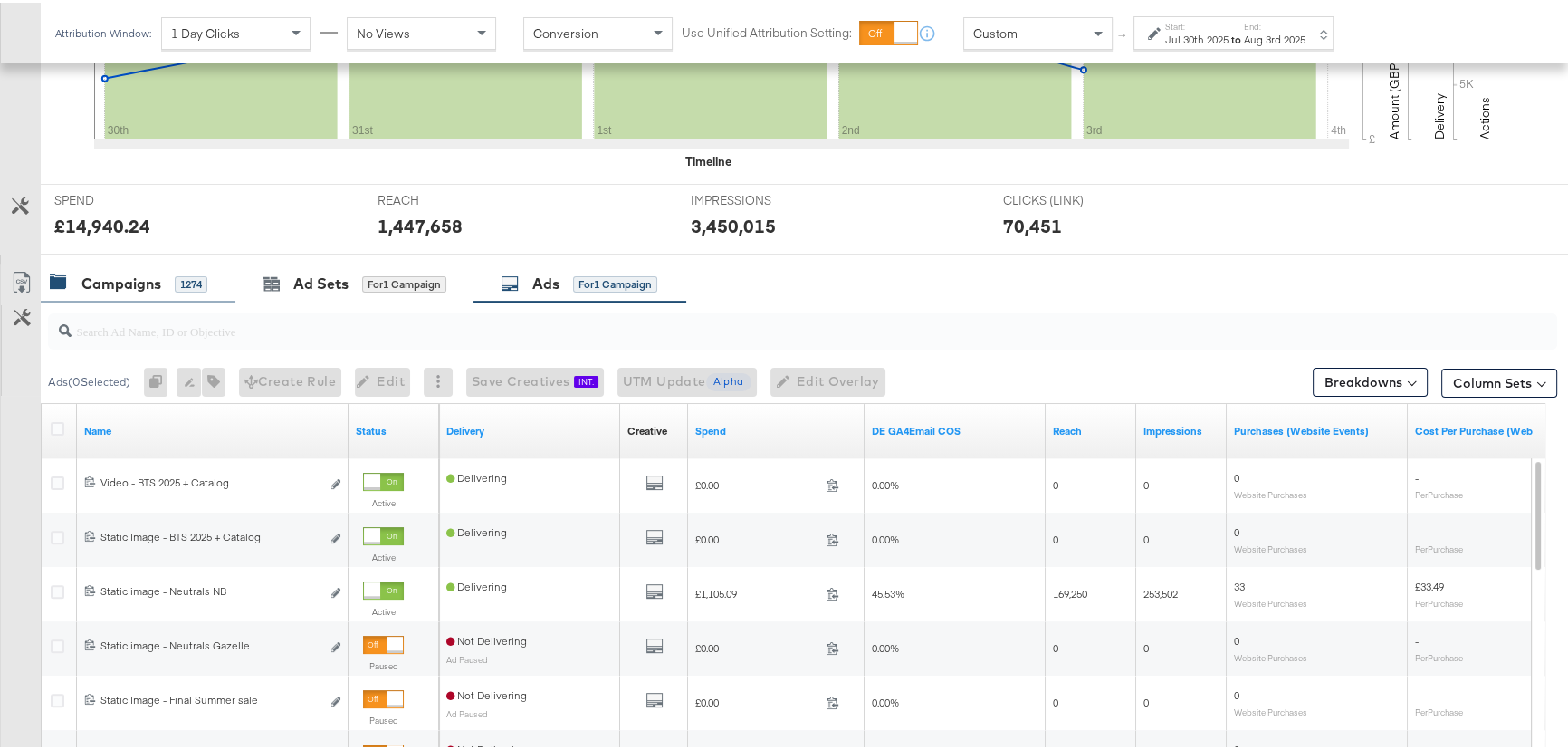 click on "Campaigns" at bounding box center [121, 281] 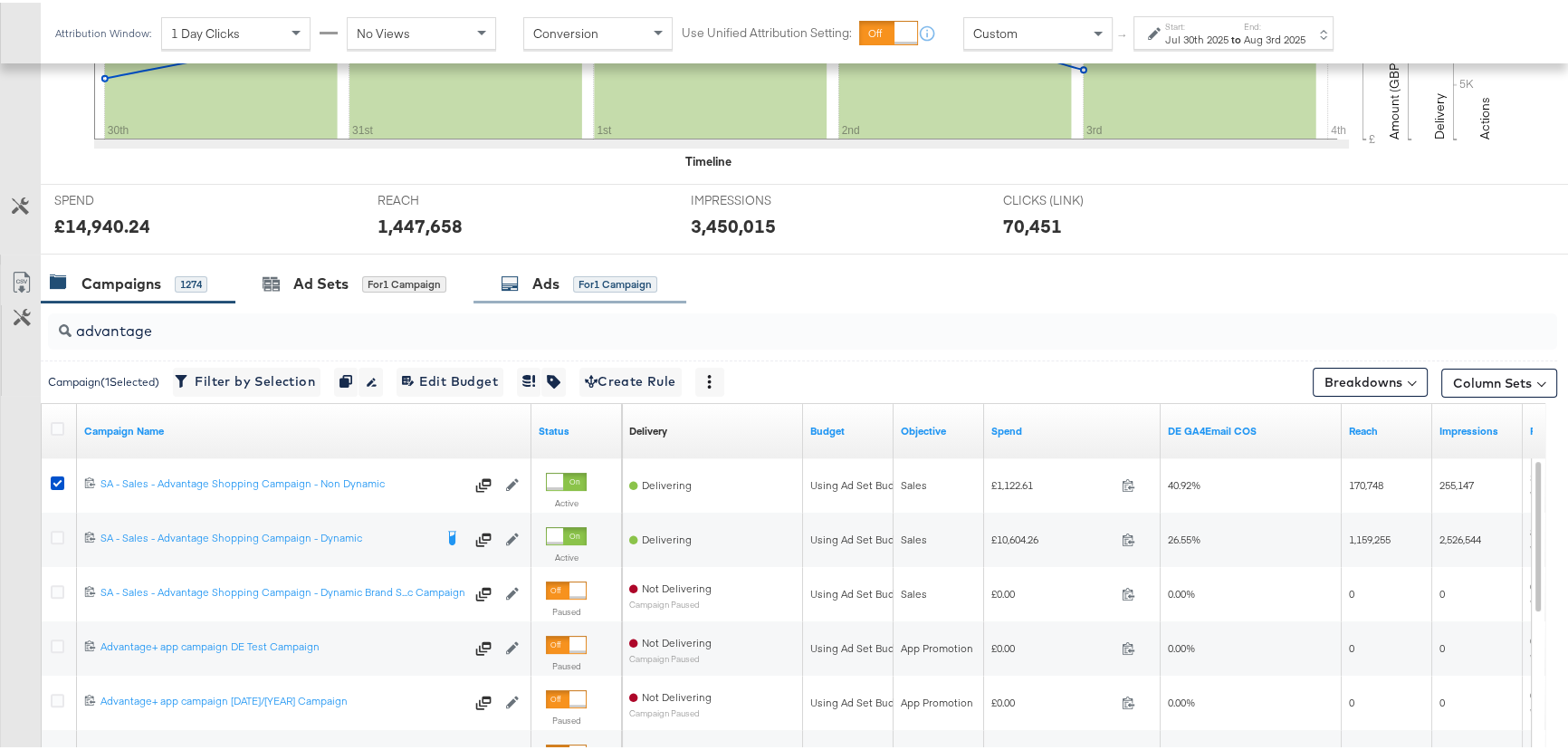 click on "Ads" at bounding box center (546, 281) 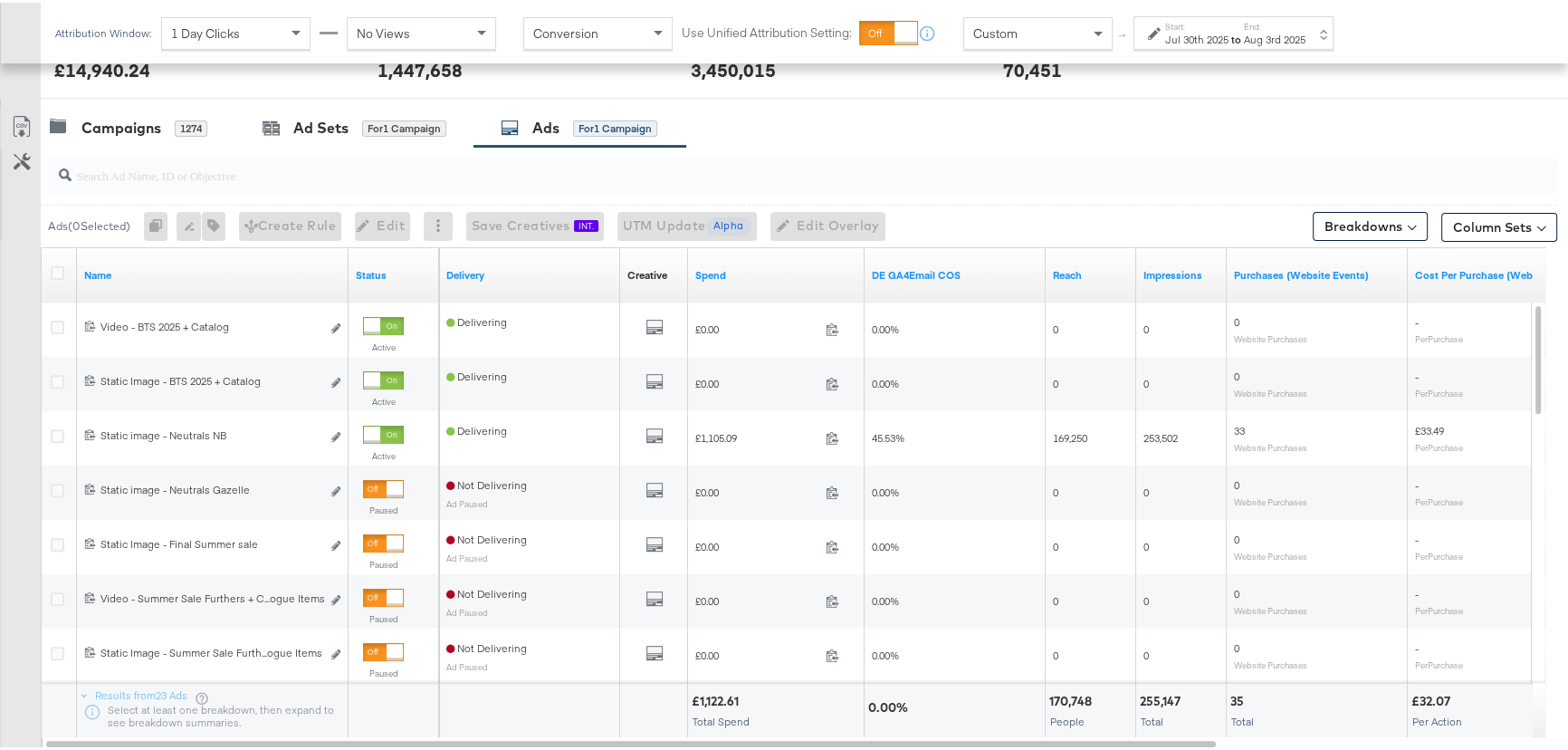 scroll, scrollTop: 734, scrollLeft: 0, axis: vertical 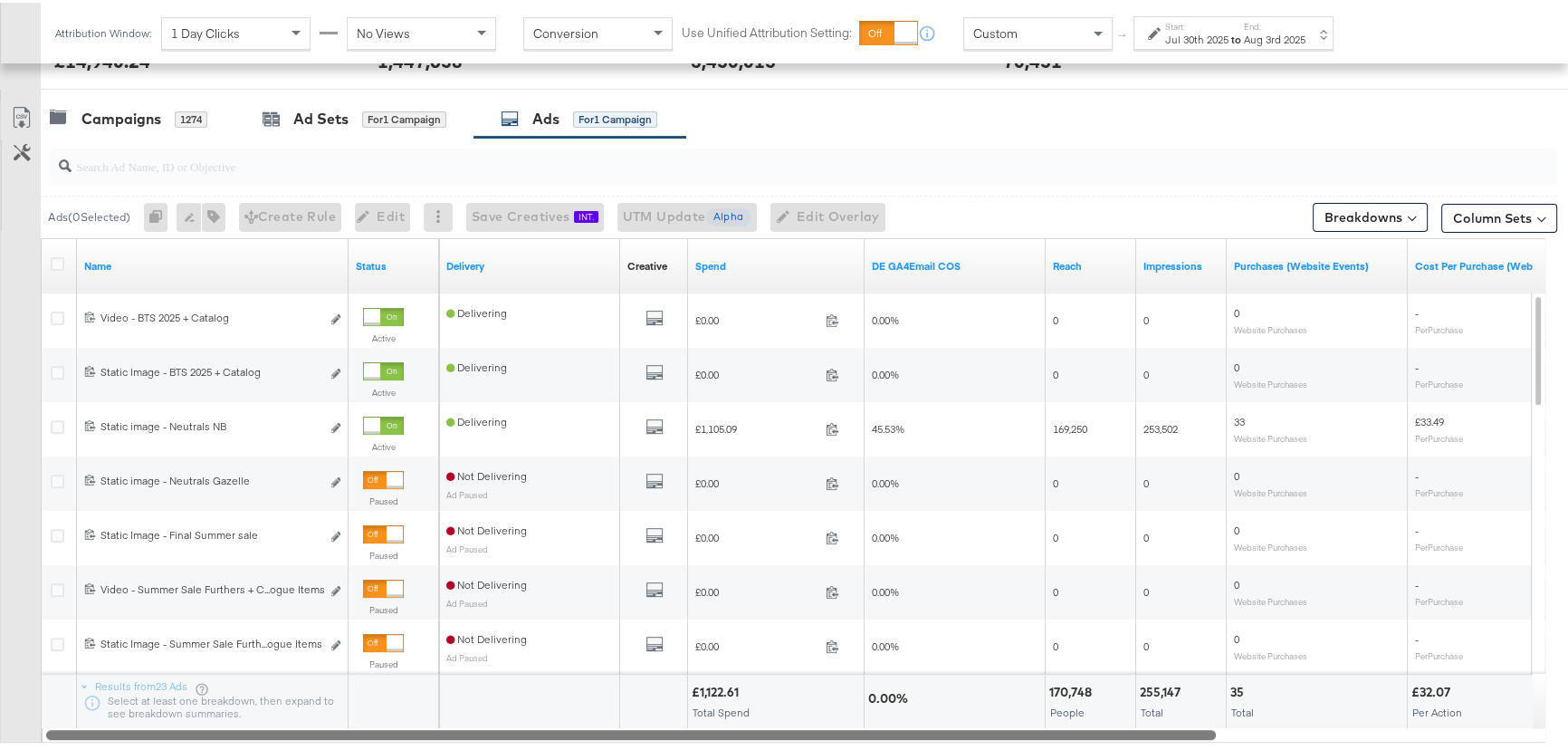 drag, startPoint x: 734, startPoint y: 733, endPoint x: 726, endPoint y: 771, distance: 38.832976 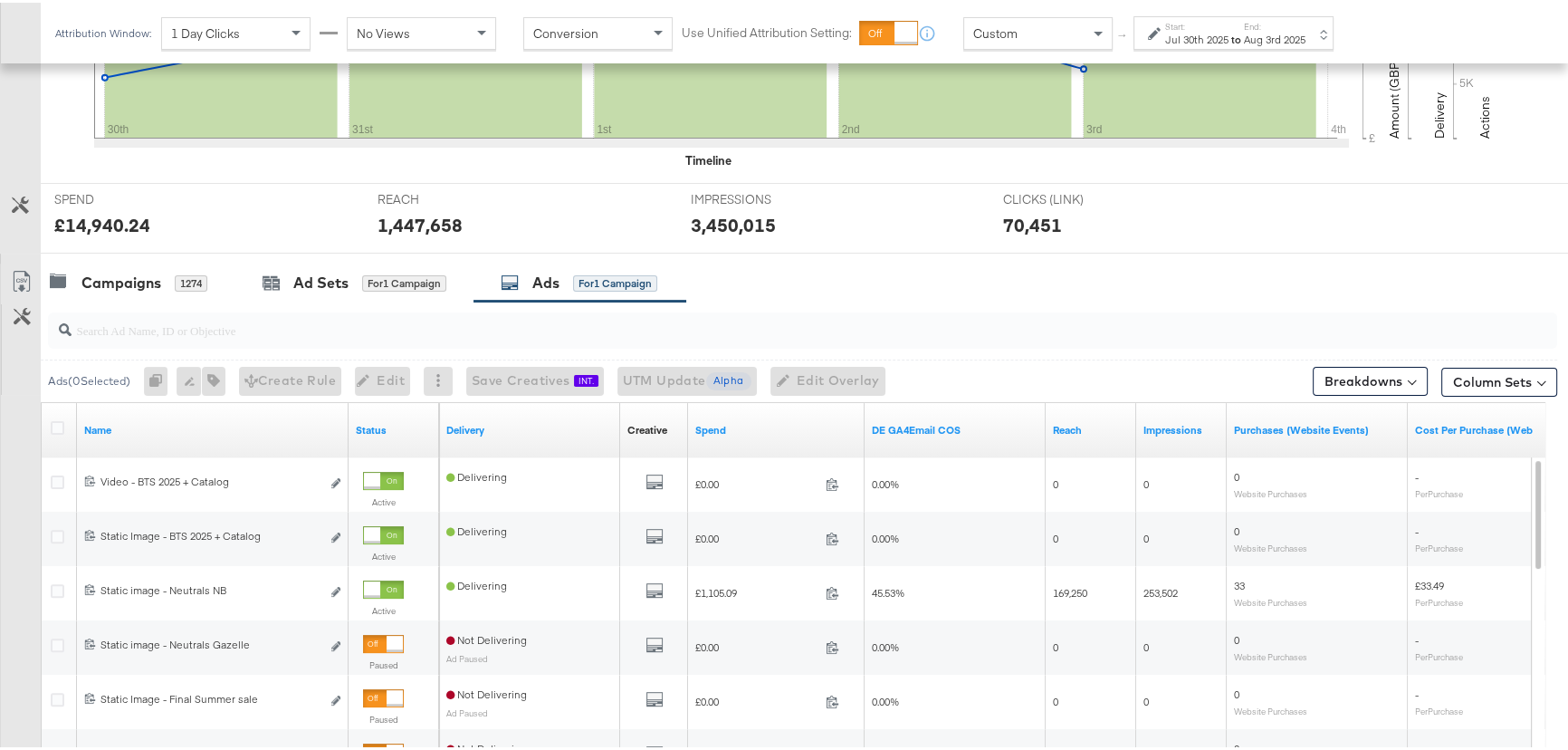 scroll, scrollTop: 486, scrollLeft: 0, axis: vertical 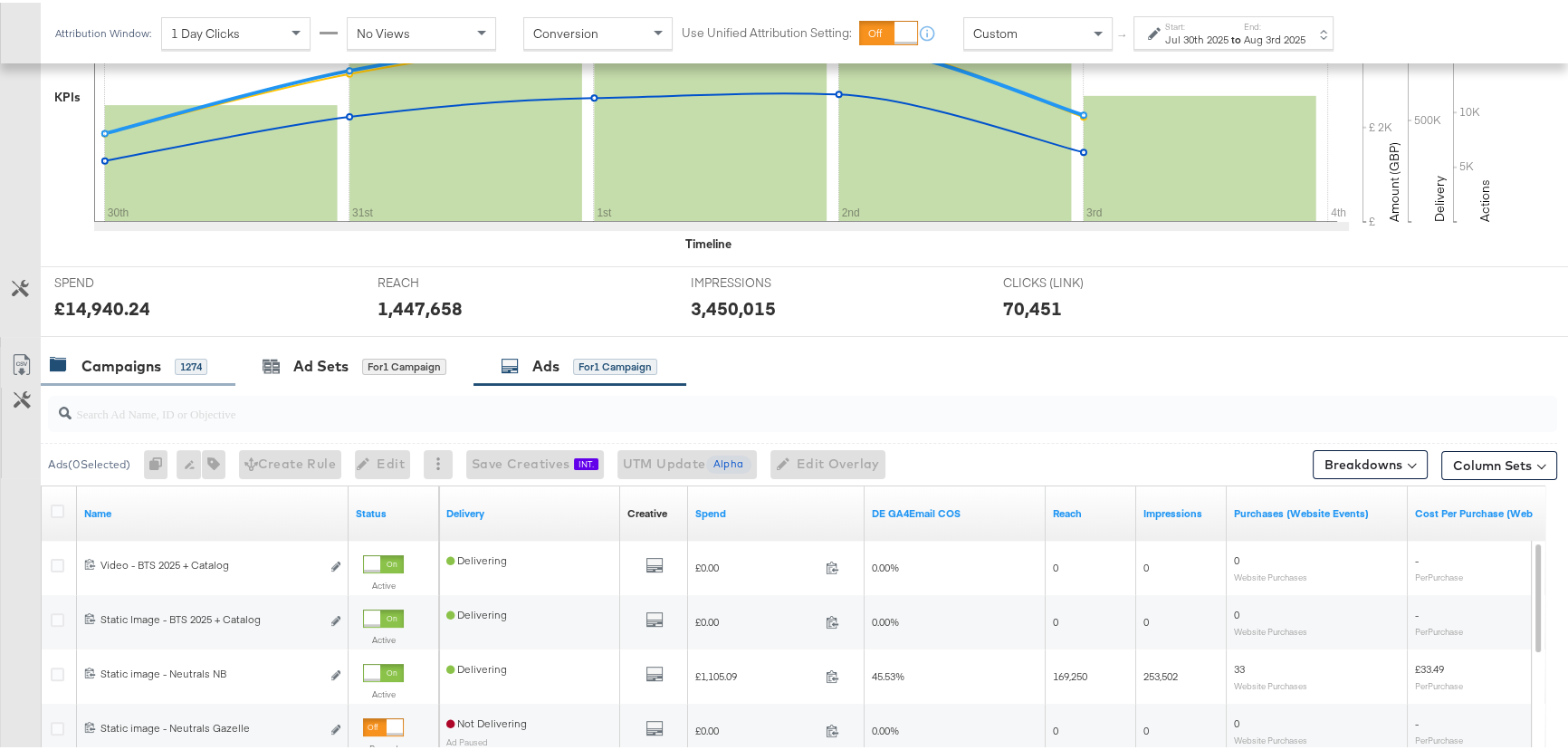 click on "Campaigns 1274" at bounding box center (138, 363) 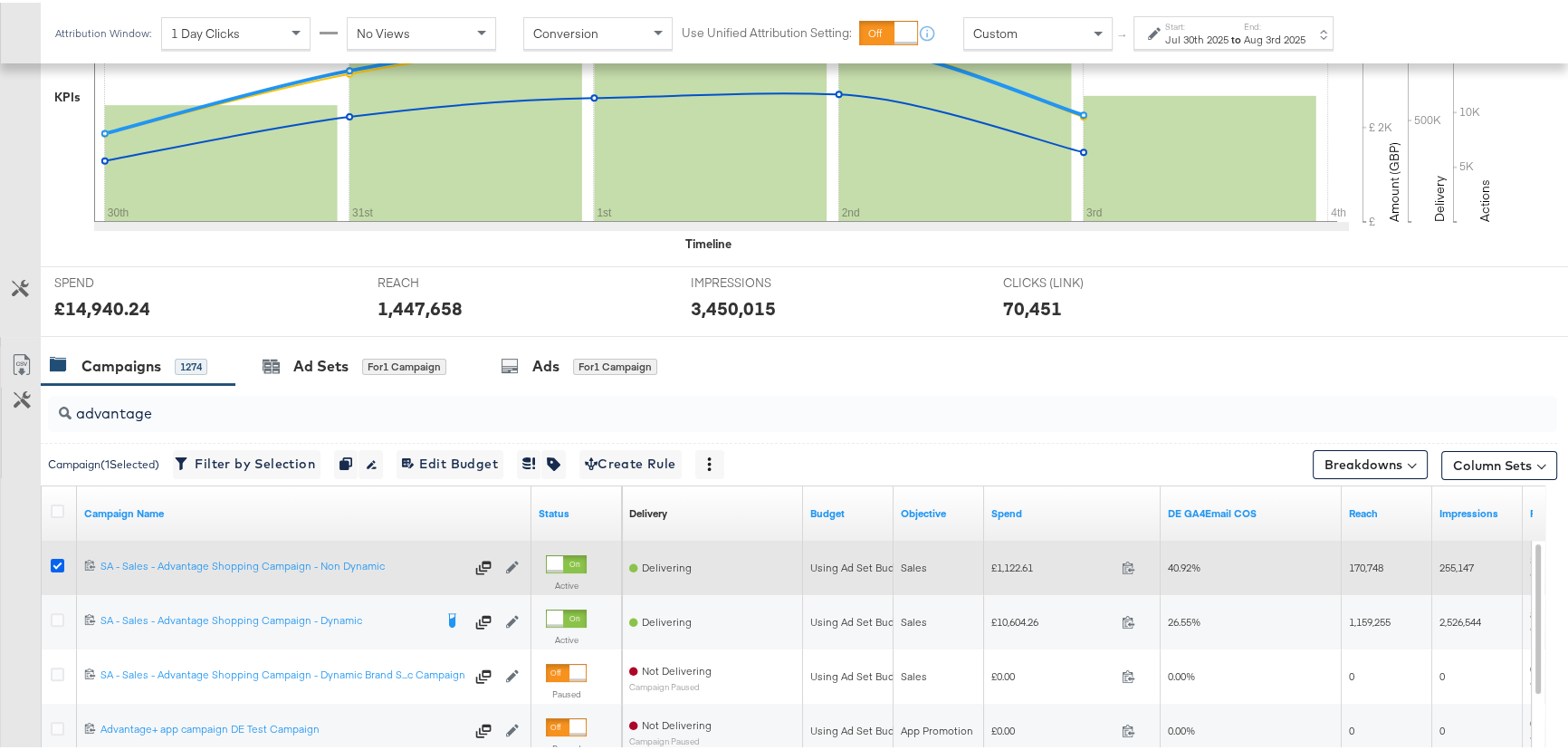 click at bounding box center (57, 562) 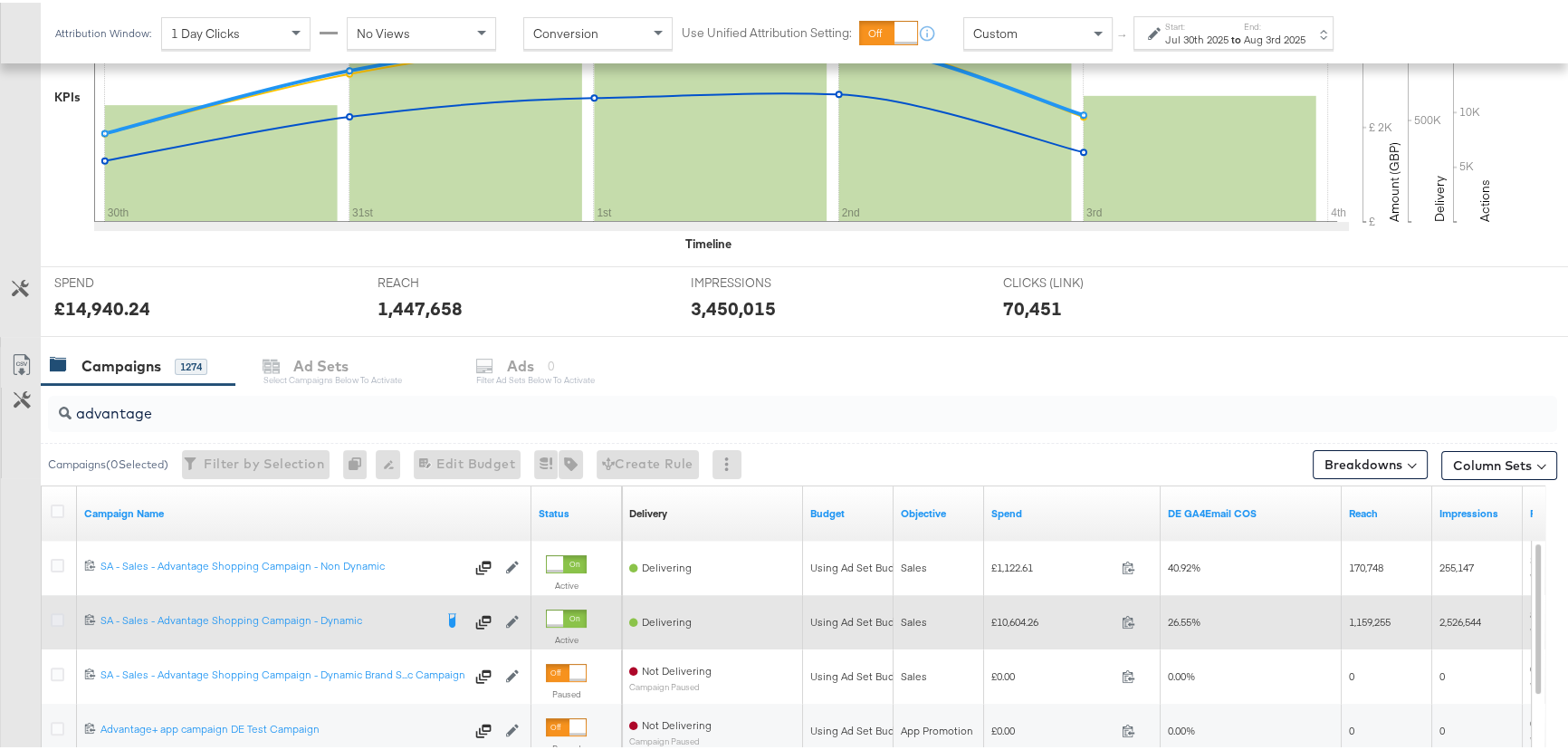 click at bounding box center [57, 617] 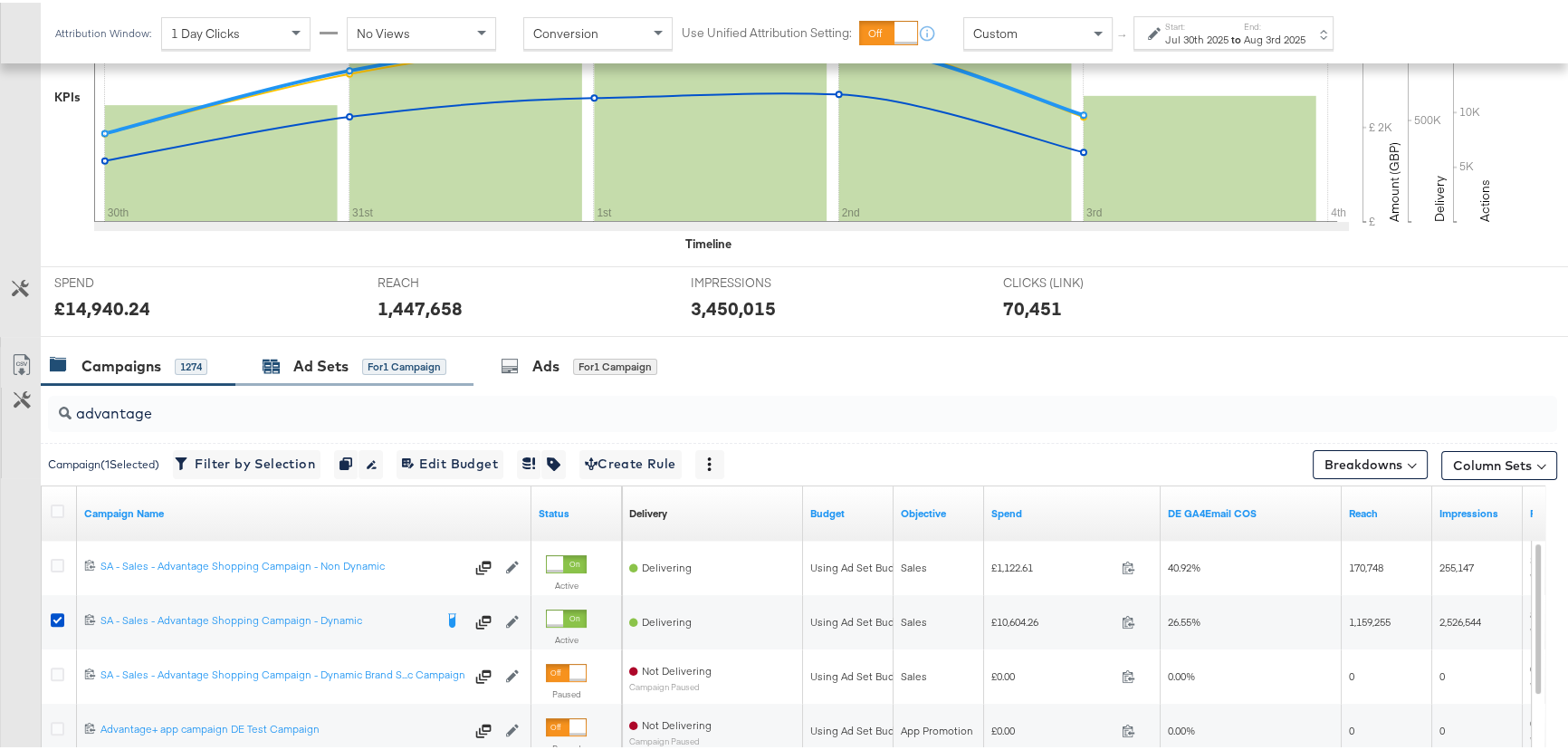 click on "for  1   Campaign" at bounding box center [404, 364] 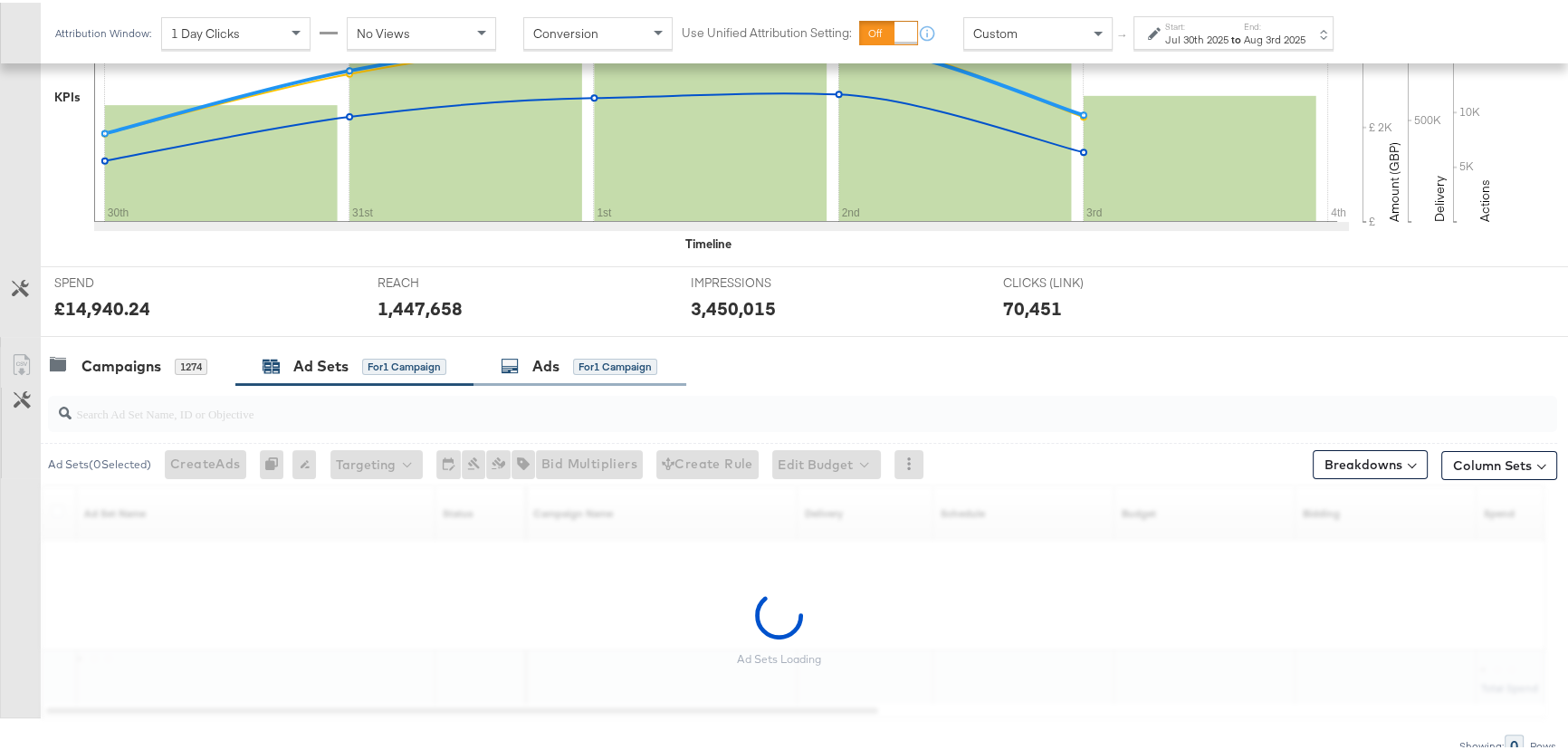 click on "for  1   Campaign" at bounding box center (615, 364) 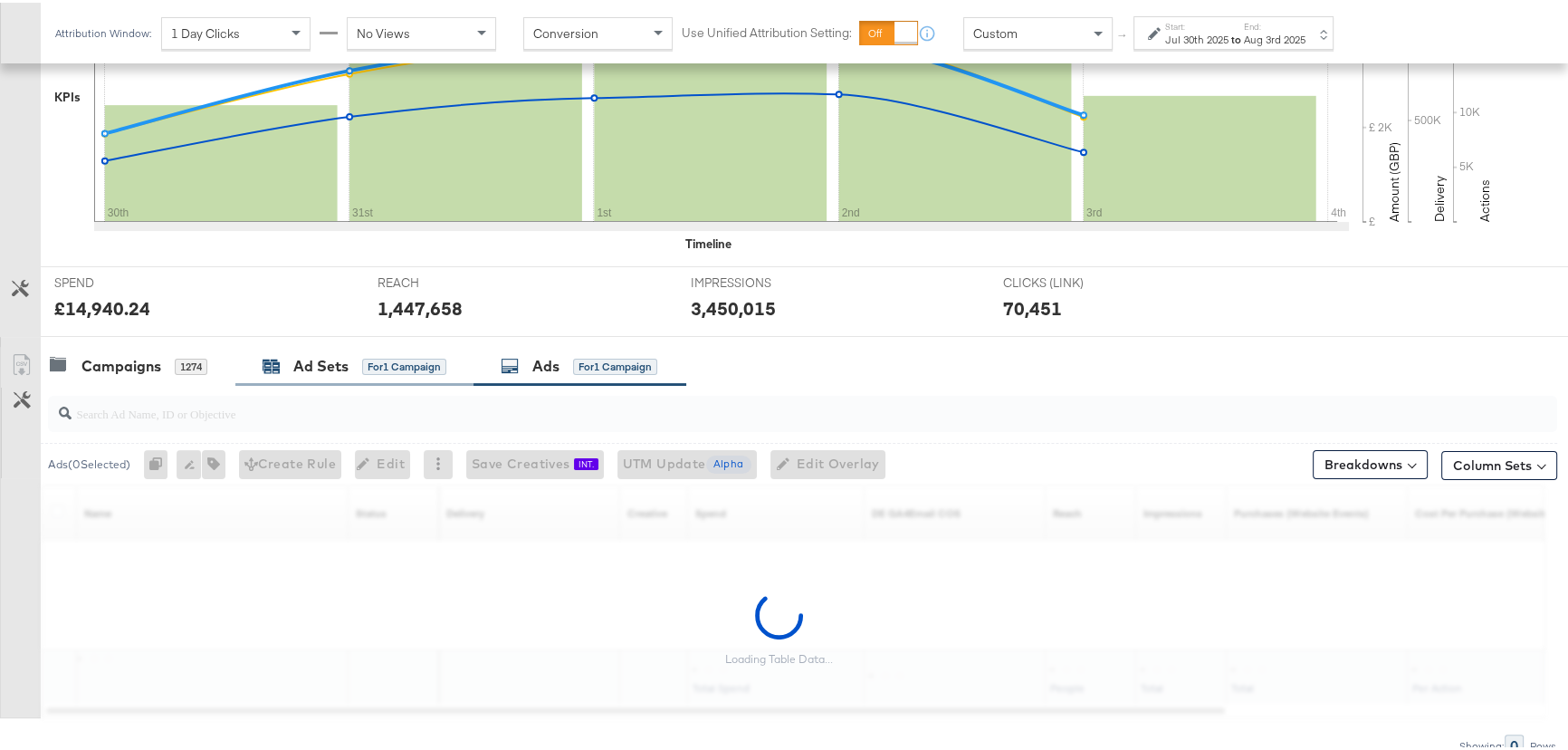 click on "for  1   Campaign" at bounding box center [404, 364] 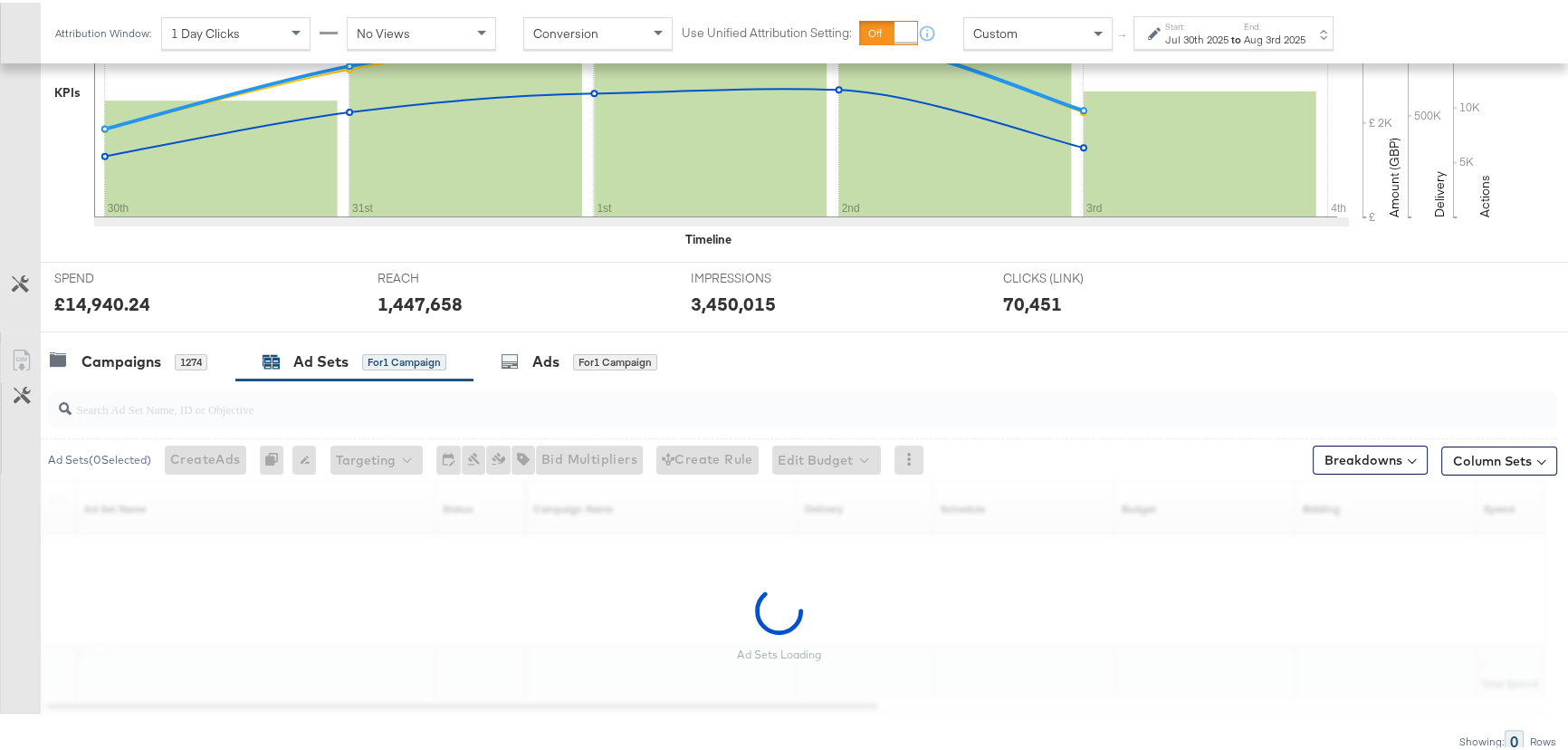 scroll, scrollTop: 569, scrollLeft: 0, axis: vertical 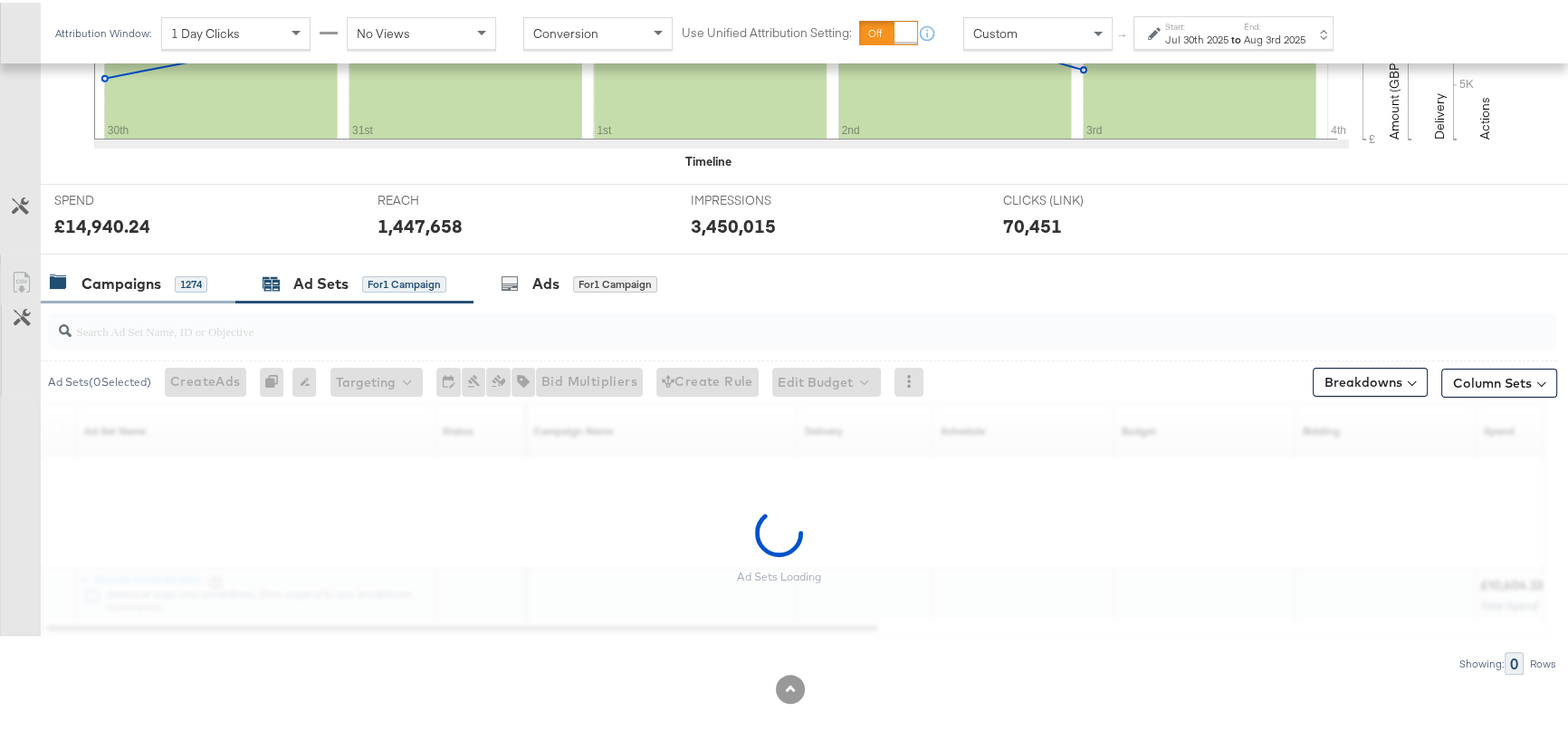 click on "Campaigns" at bounding box center (121, 281) 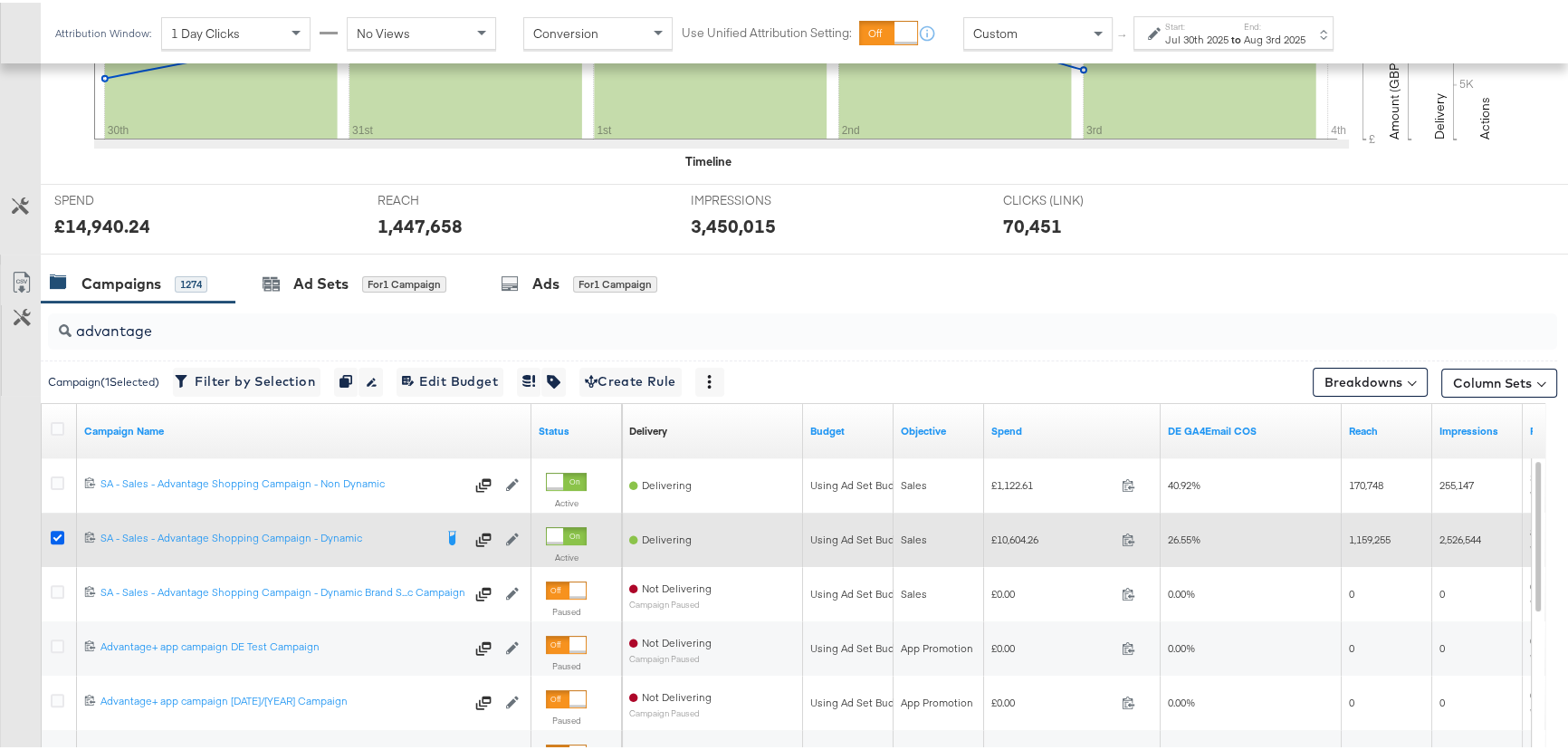 click at bounding box center (57, 534) 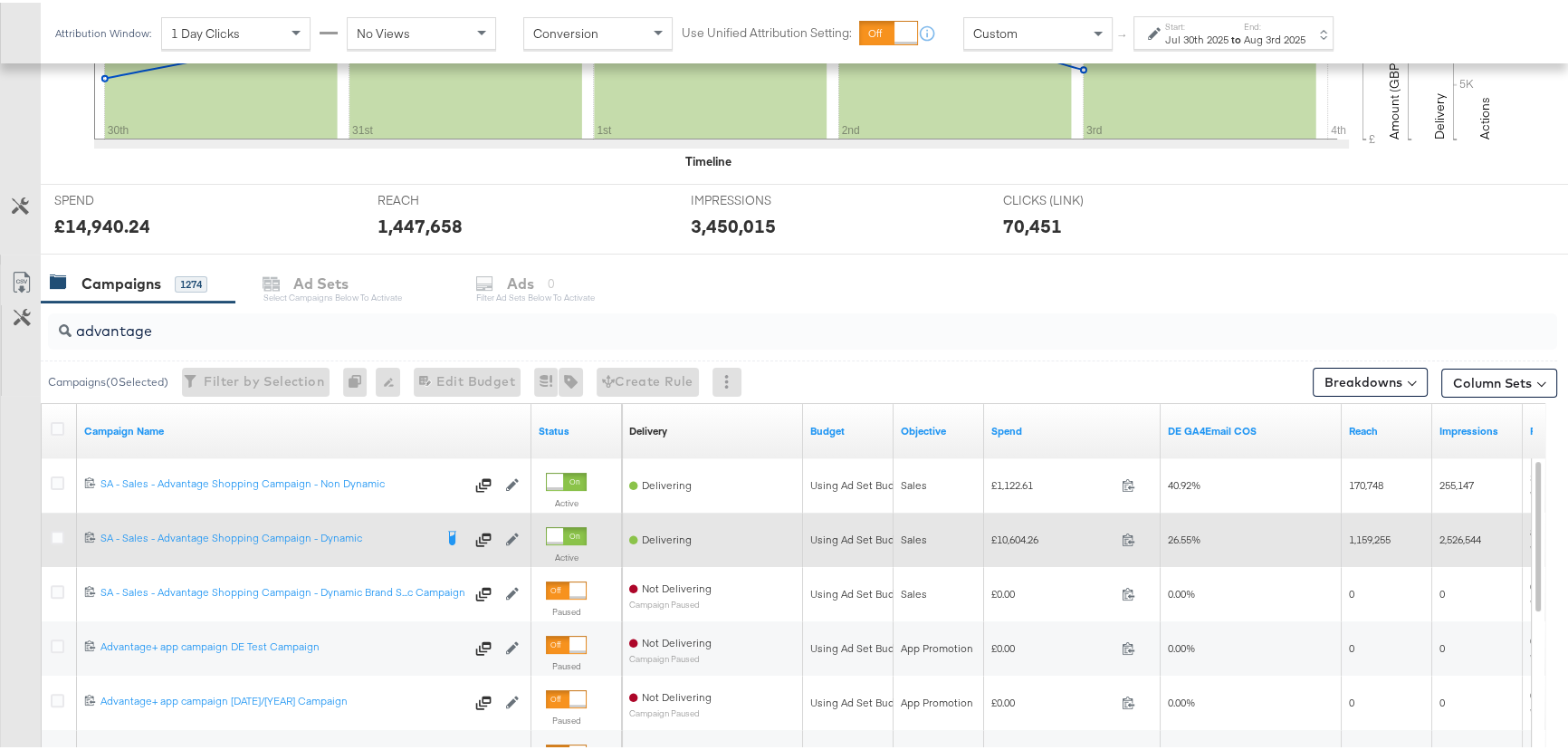 drag, startPoint x: 57, startPoint y: 529, endPoint x: 68, endPoint y: 524, distance: 12.083046 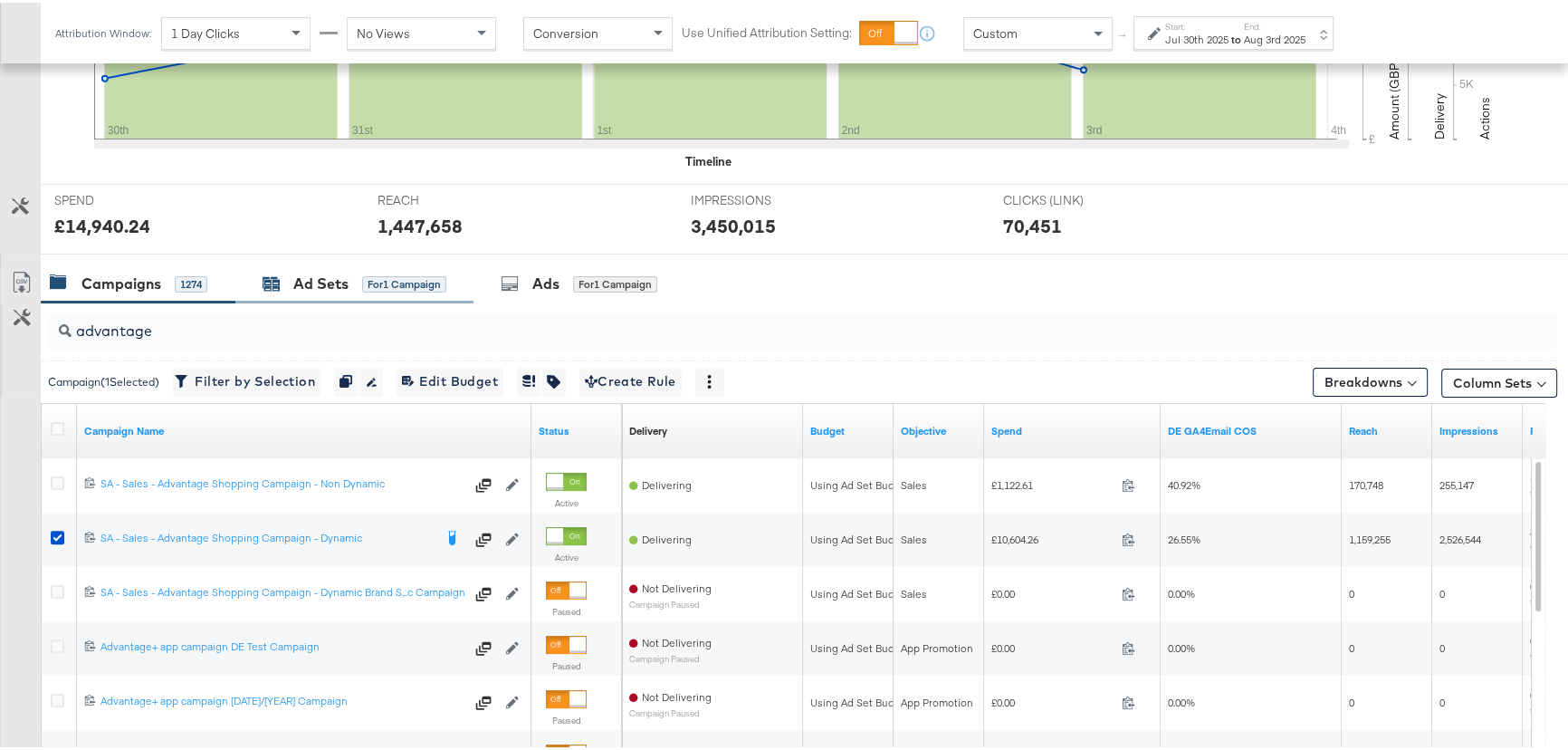 click on "Ad Sets for  1   Campaign" at bounding box center [354, 281] 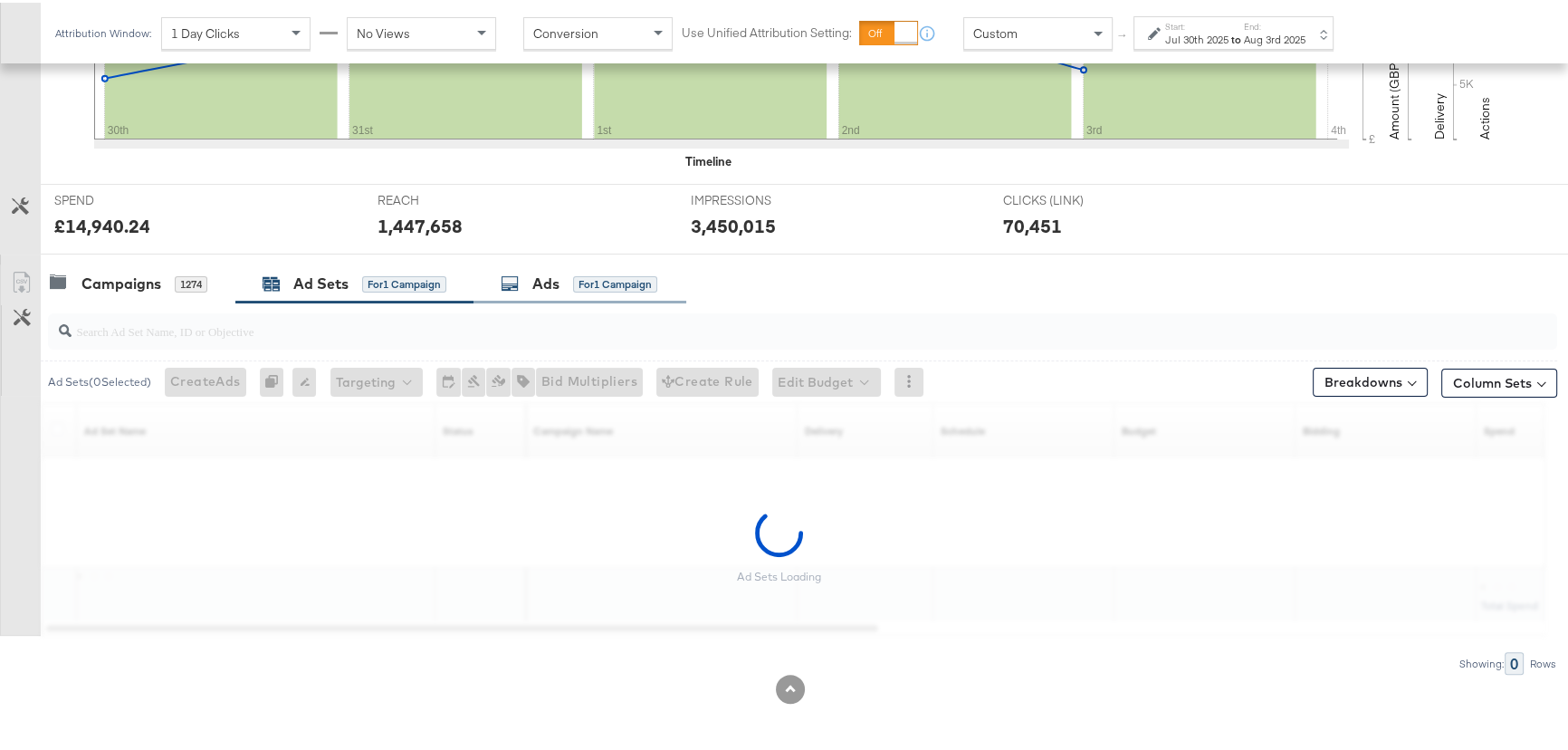 click on "Ads for  1   Campaign" at bounding box center [578, 281] 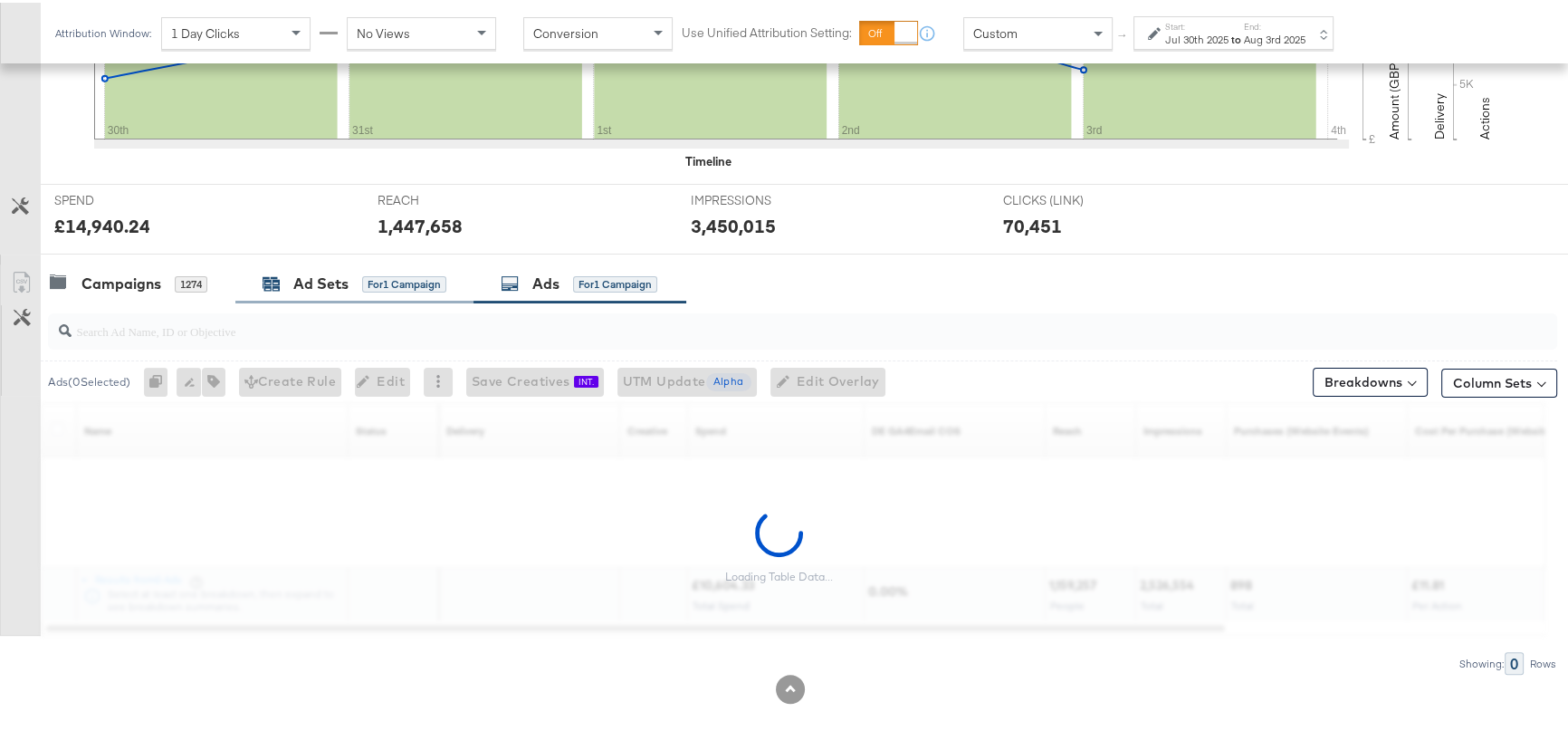 click on "Ad Sets for  1   Campaign" at bounding box center (354, 281) 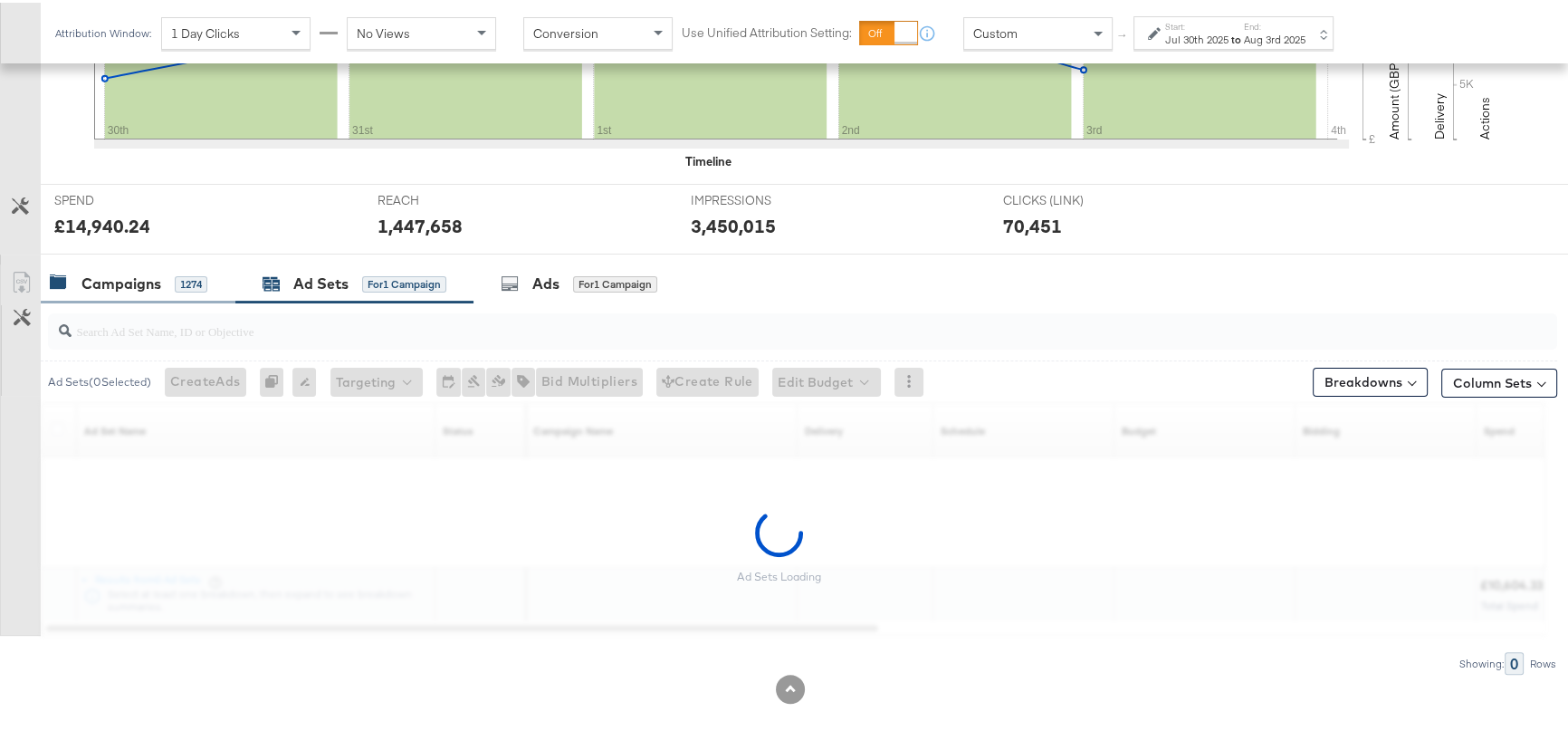 click on "Campaigns" at bounding box center (121, 281) 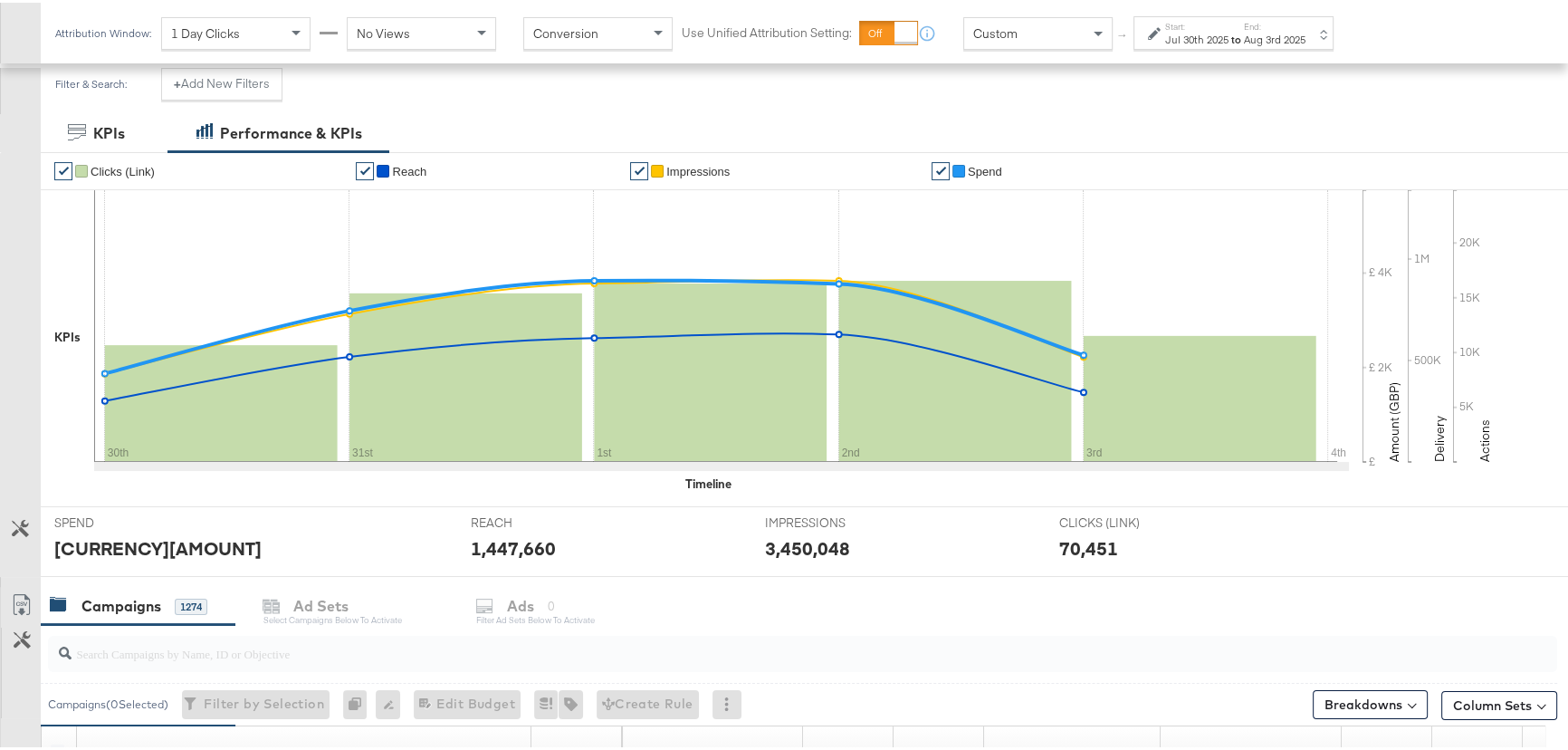 scroll, scrollTop: 576, scrollLeft: 0, axis: vertical 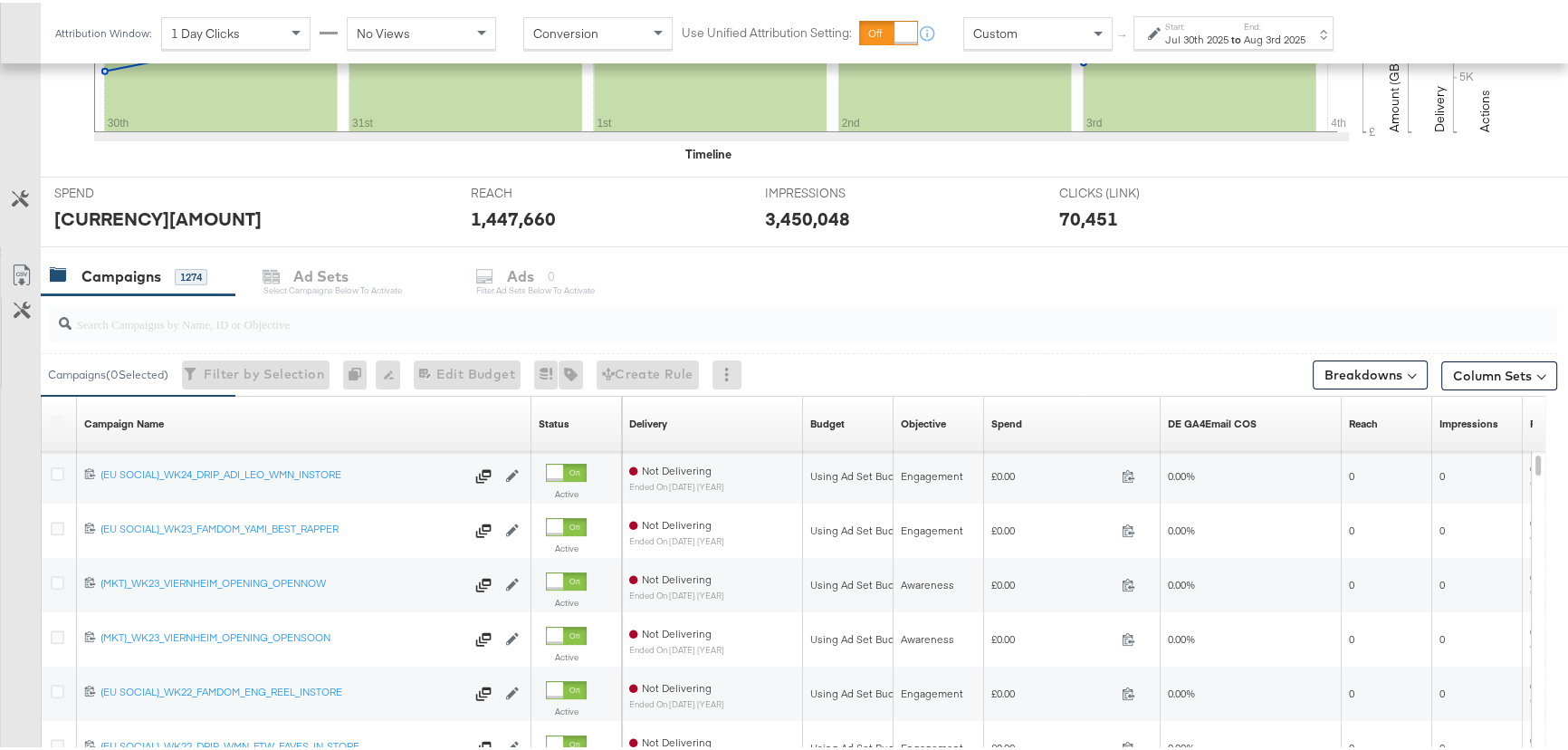 click at bounding box center [746, 313] 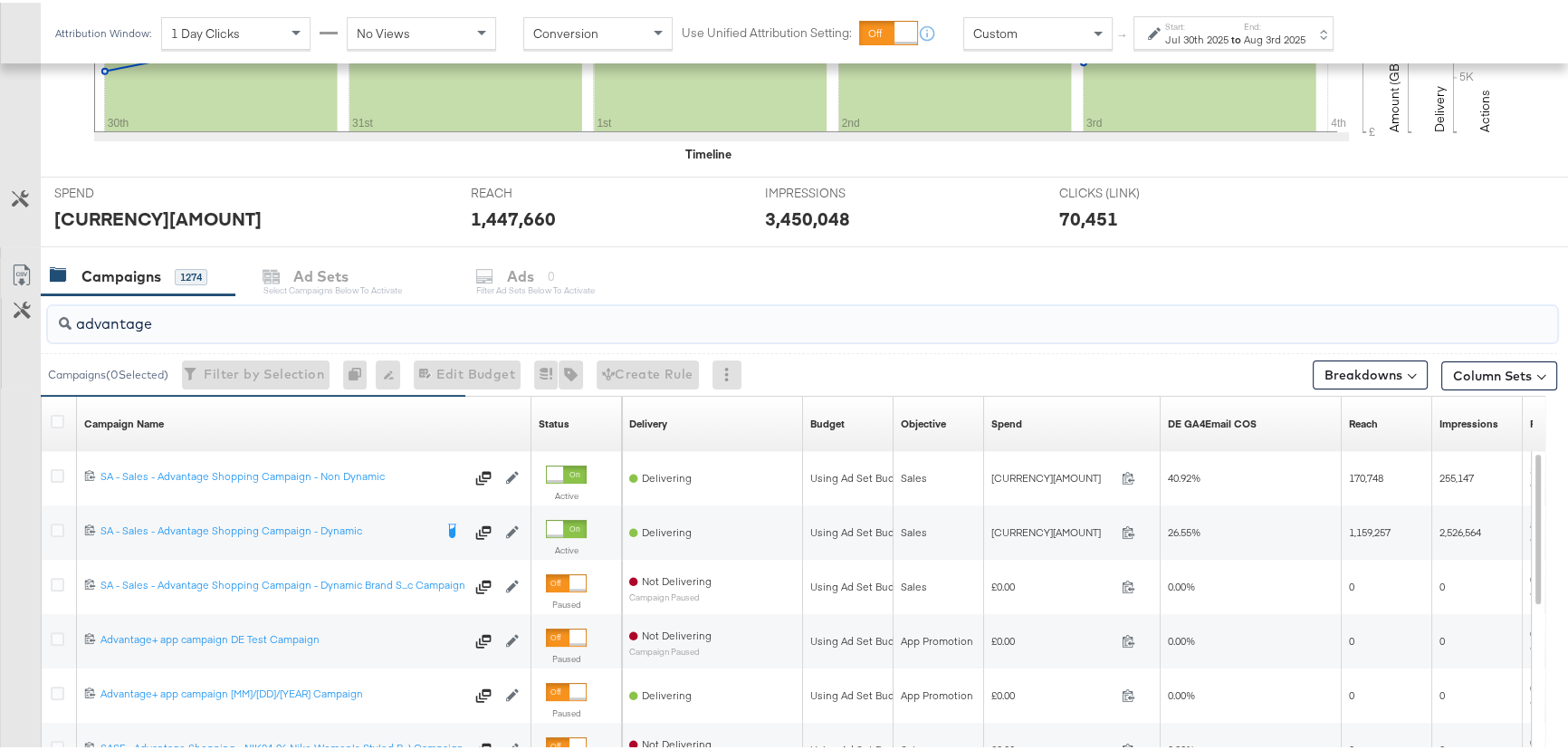type on "advantage" 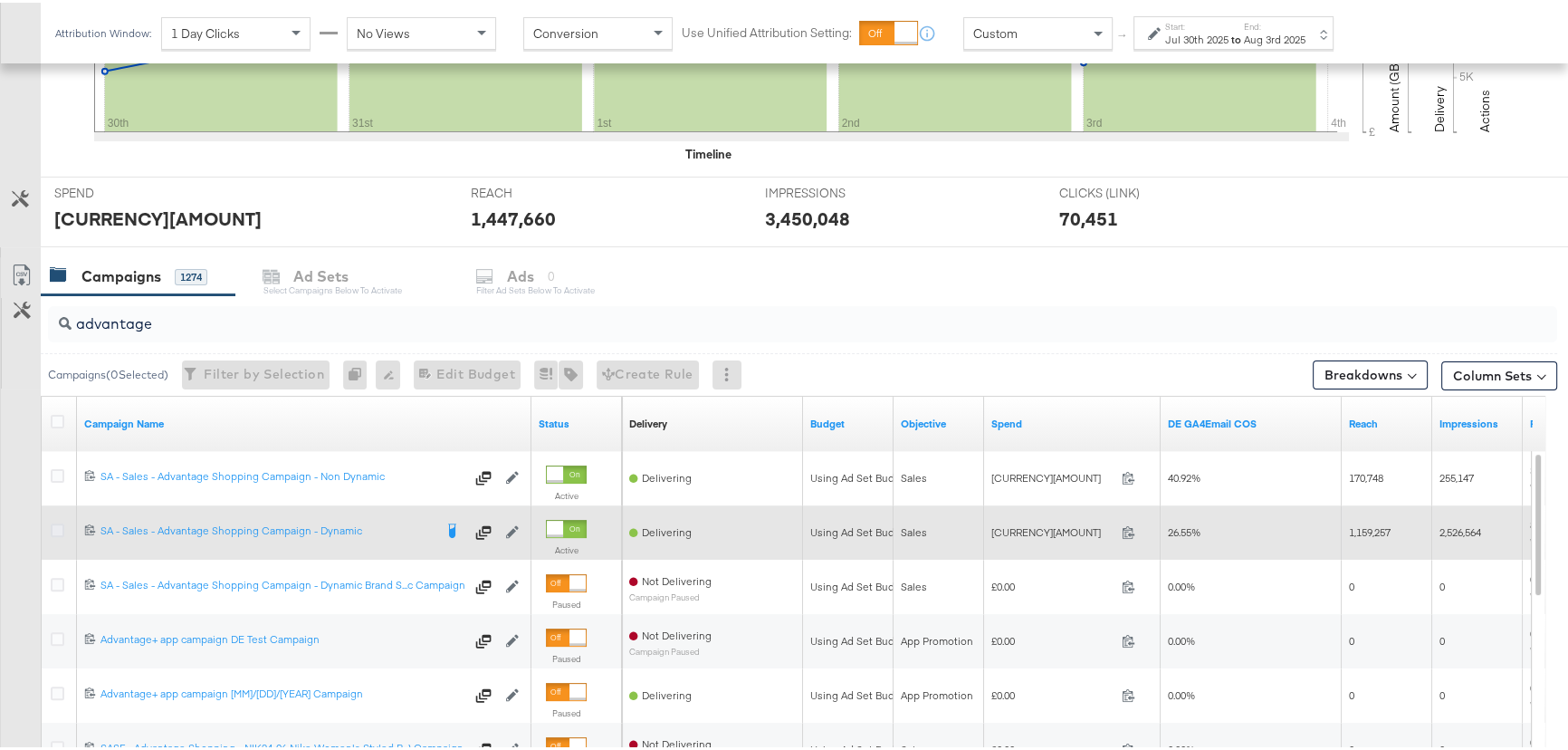 click at bounding box center (57, 527) 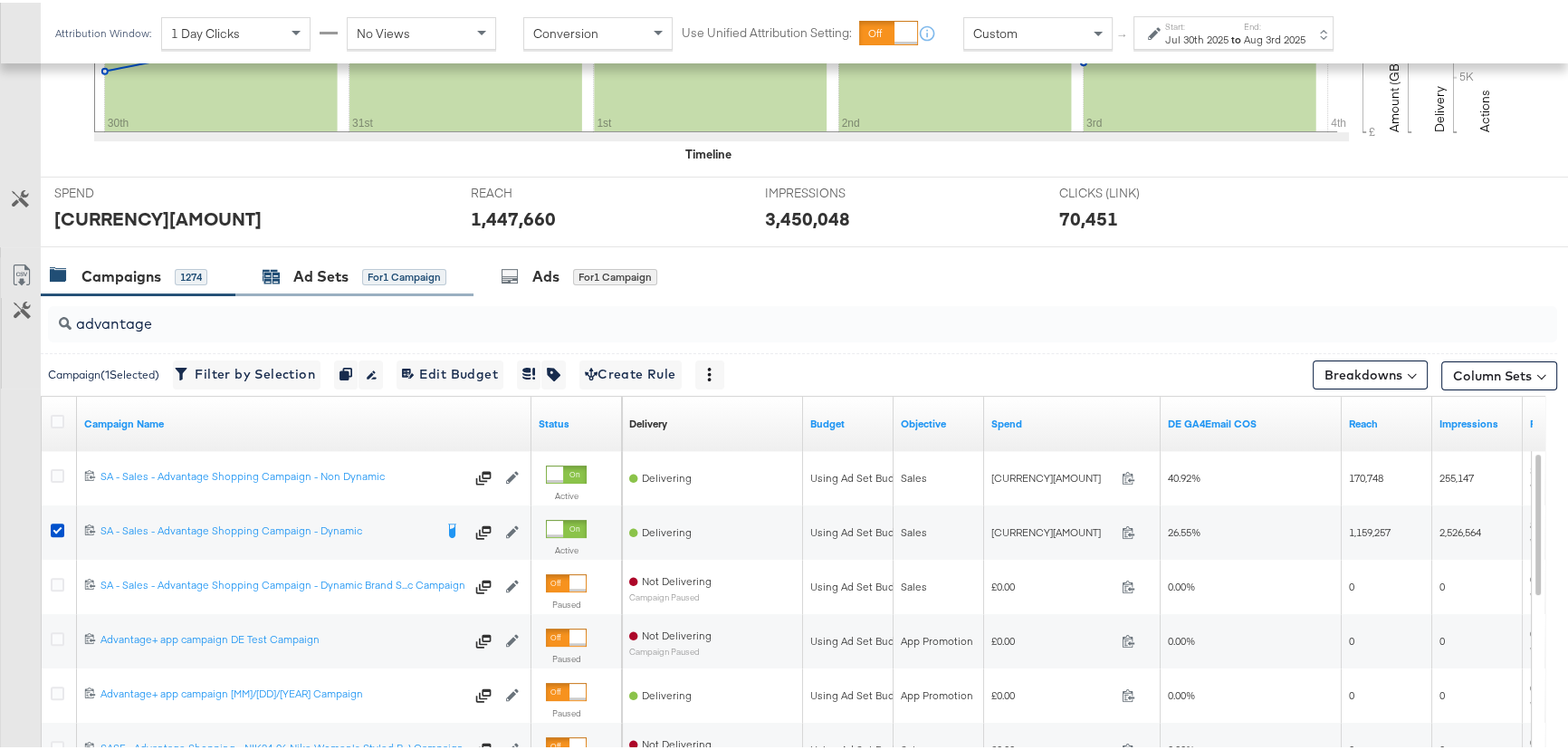 click on "Ad Sets" at bounding box center (320, 274) 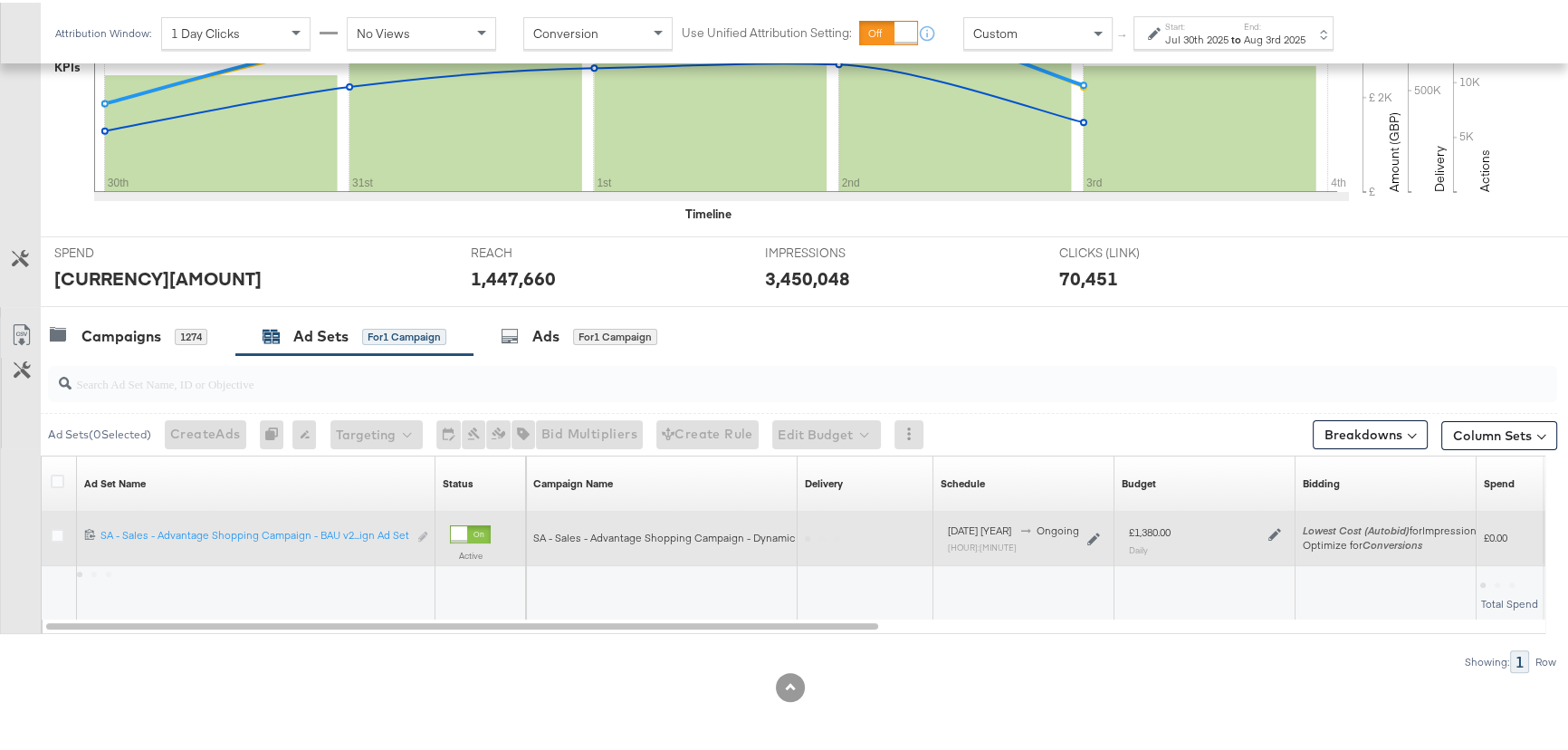 scroll, scrollTop: 514, scrollLeft: 0, axis: vertical 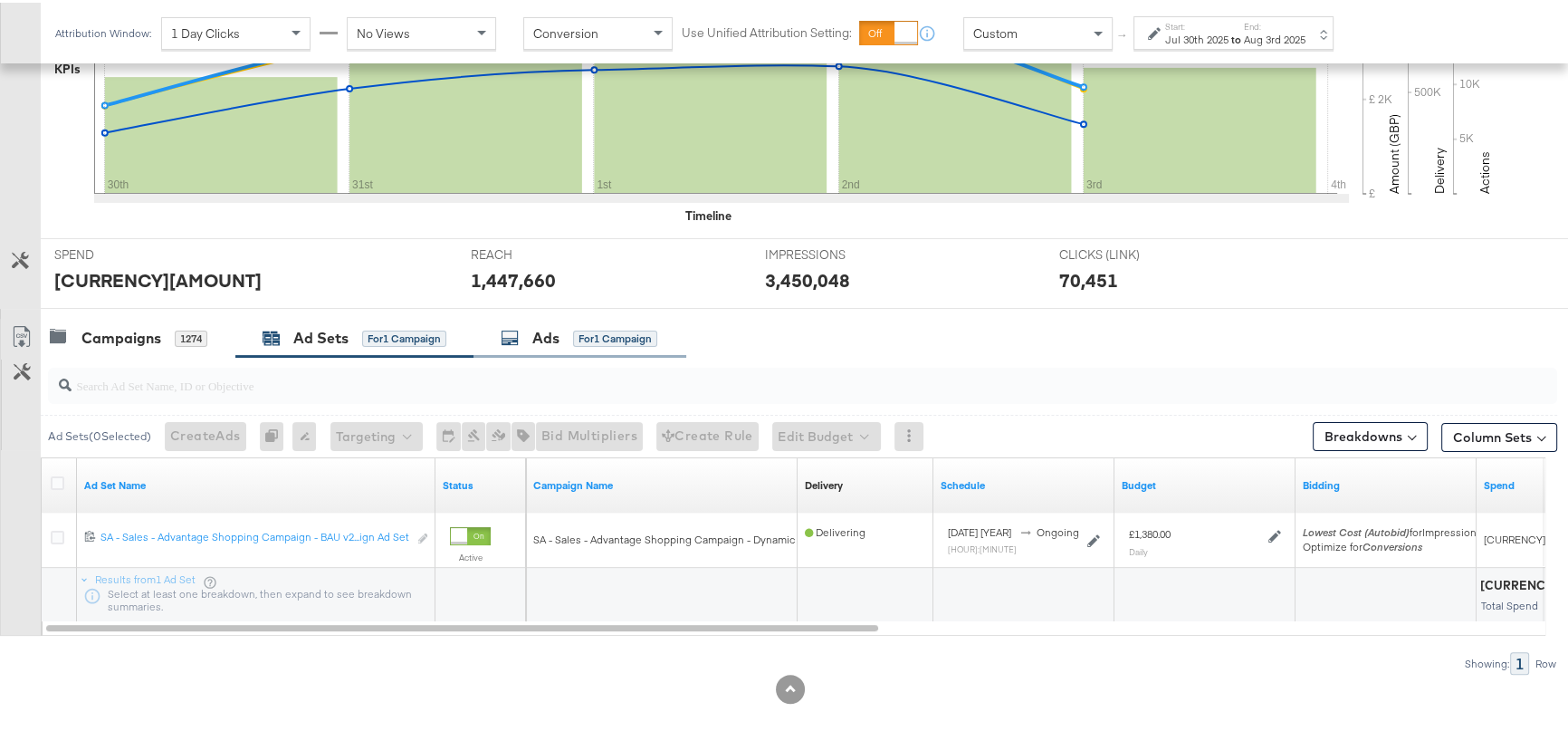 click on "Ads" at bounding box center (546, 335) 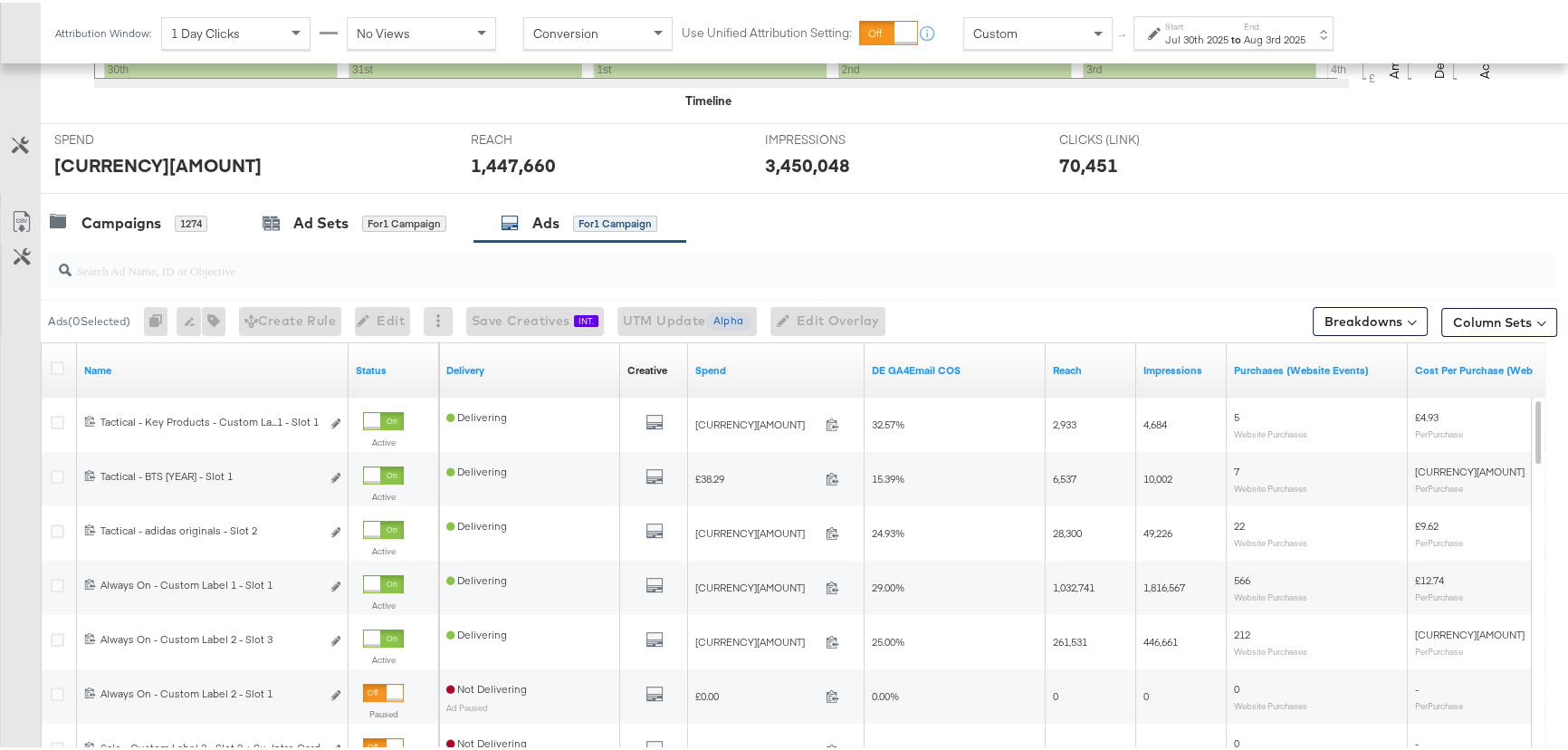 scroll, scrollTop: 659, scrollLeft: 0, axis: vertical 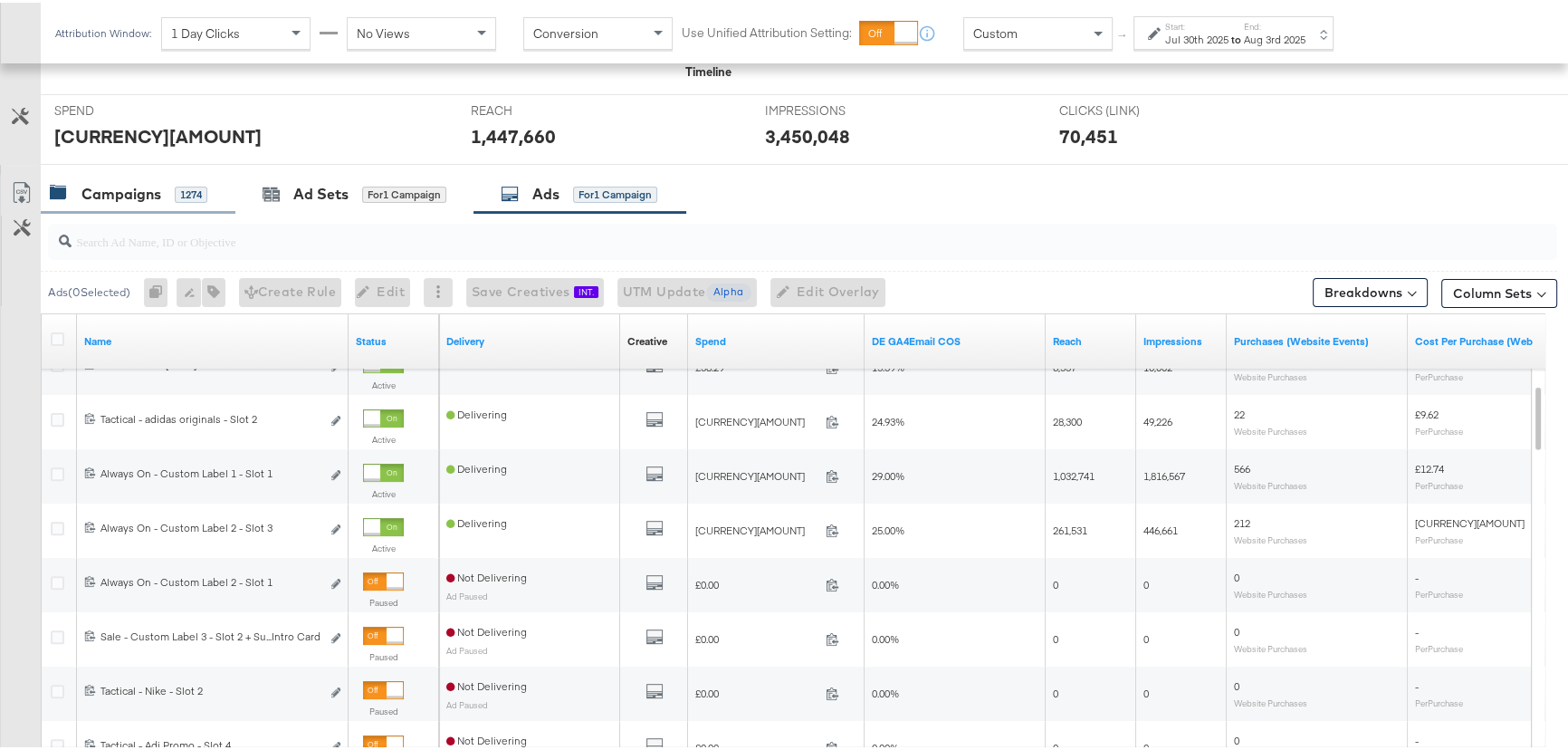 click on "Campaigns 1274" at bounding box center (138, 191) 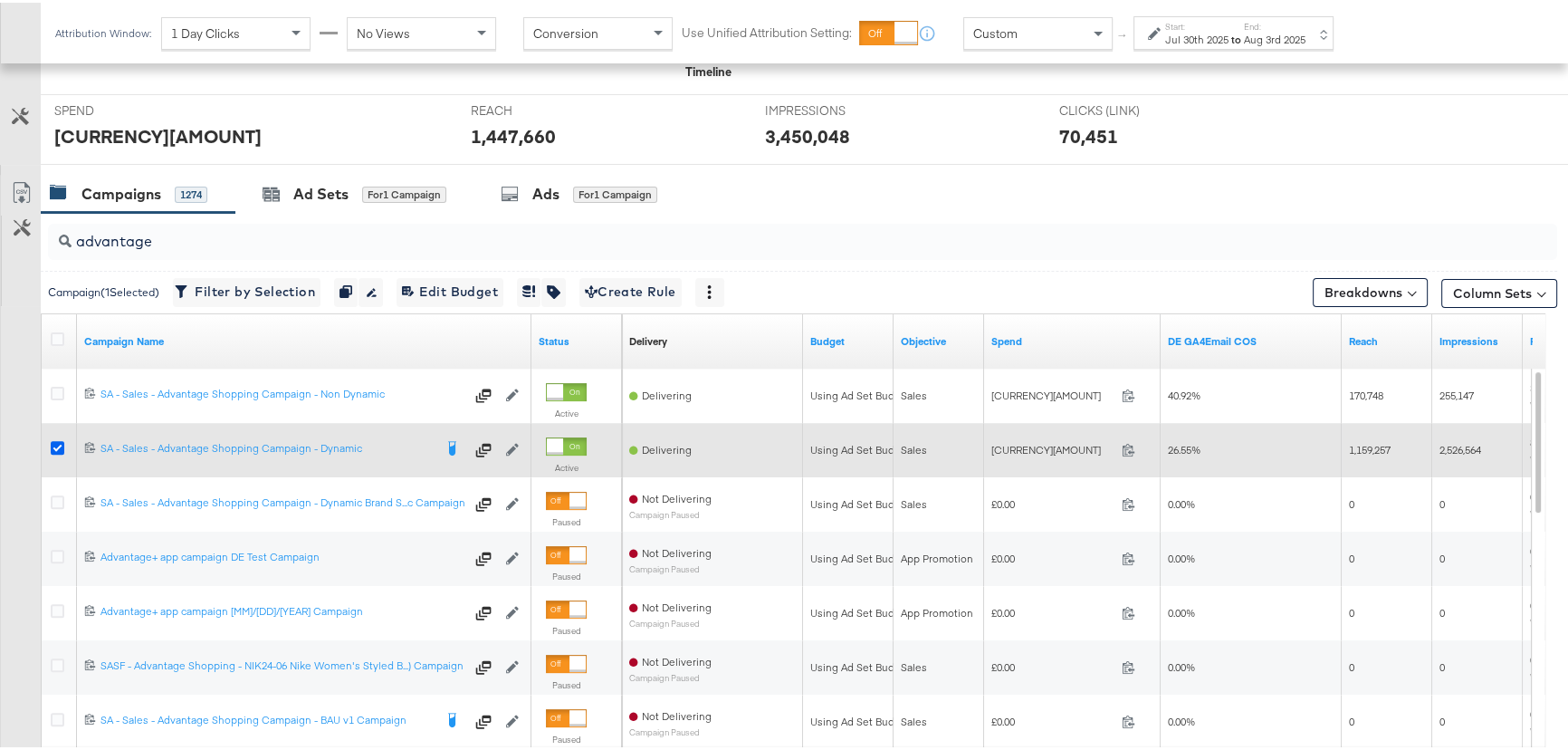 click at bounding box center (57, 445) 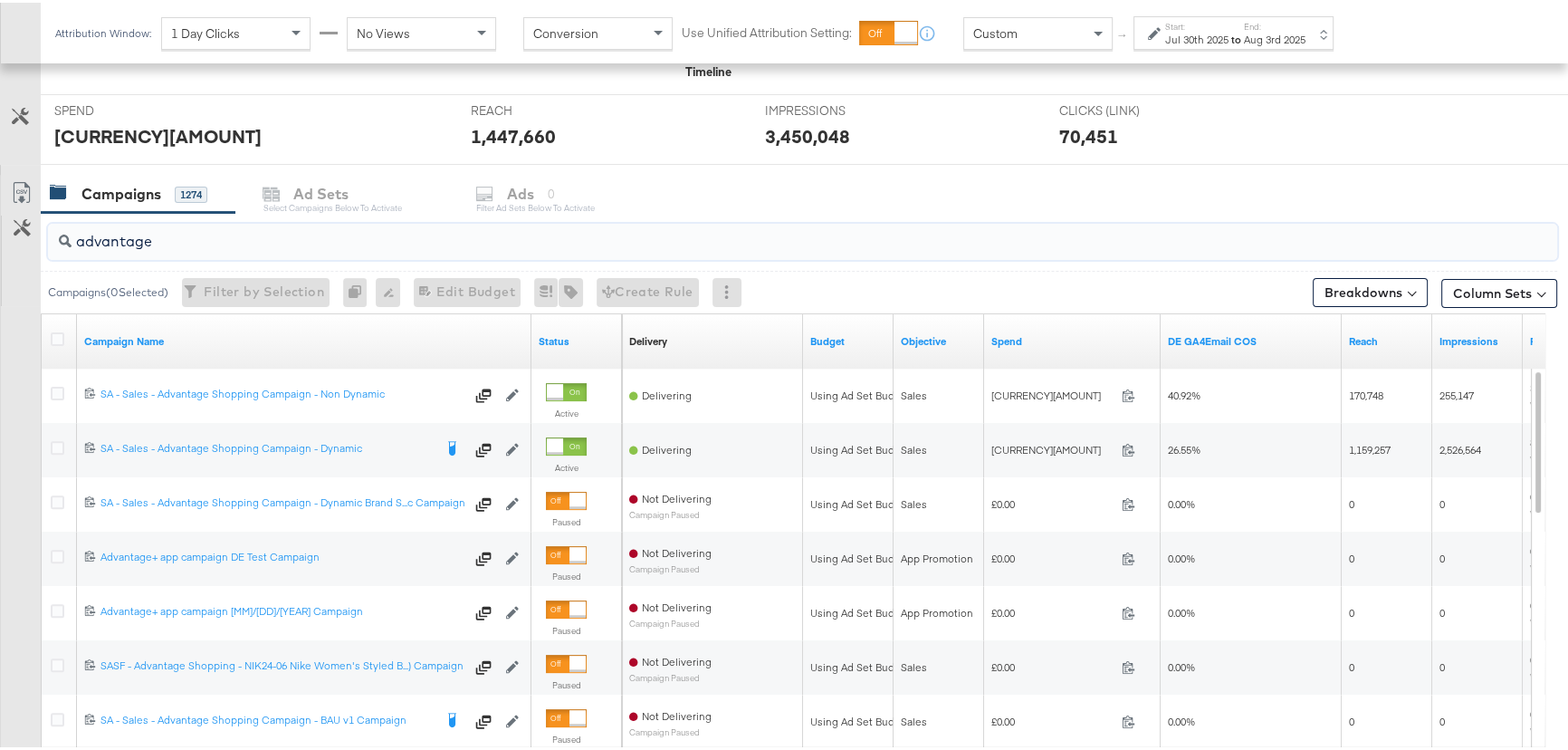 drag, startPoint x: 180, startPoint y: 236, endPoint x: 53, endPoint y: 236, distance: 127 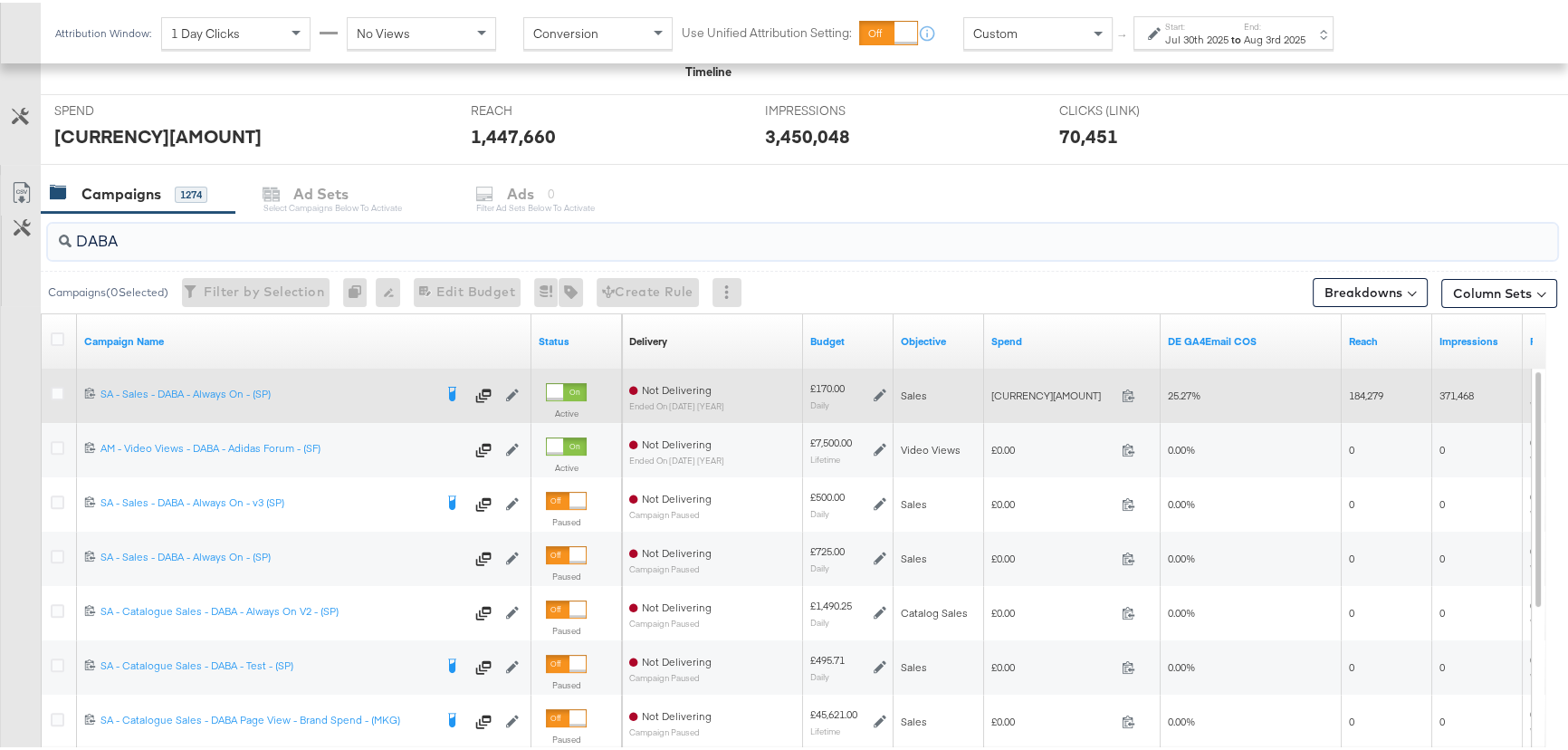 type on "DABA" 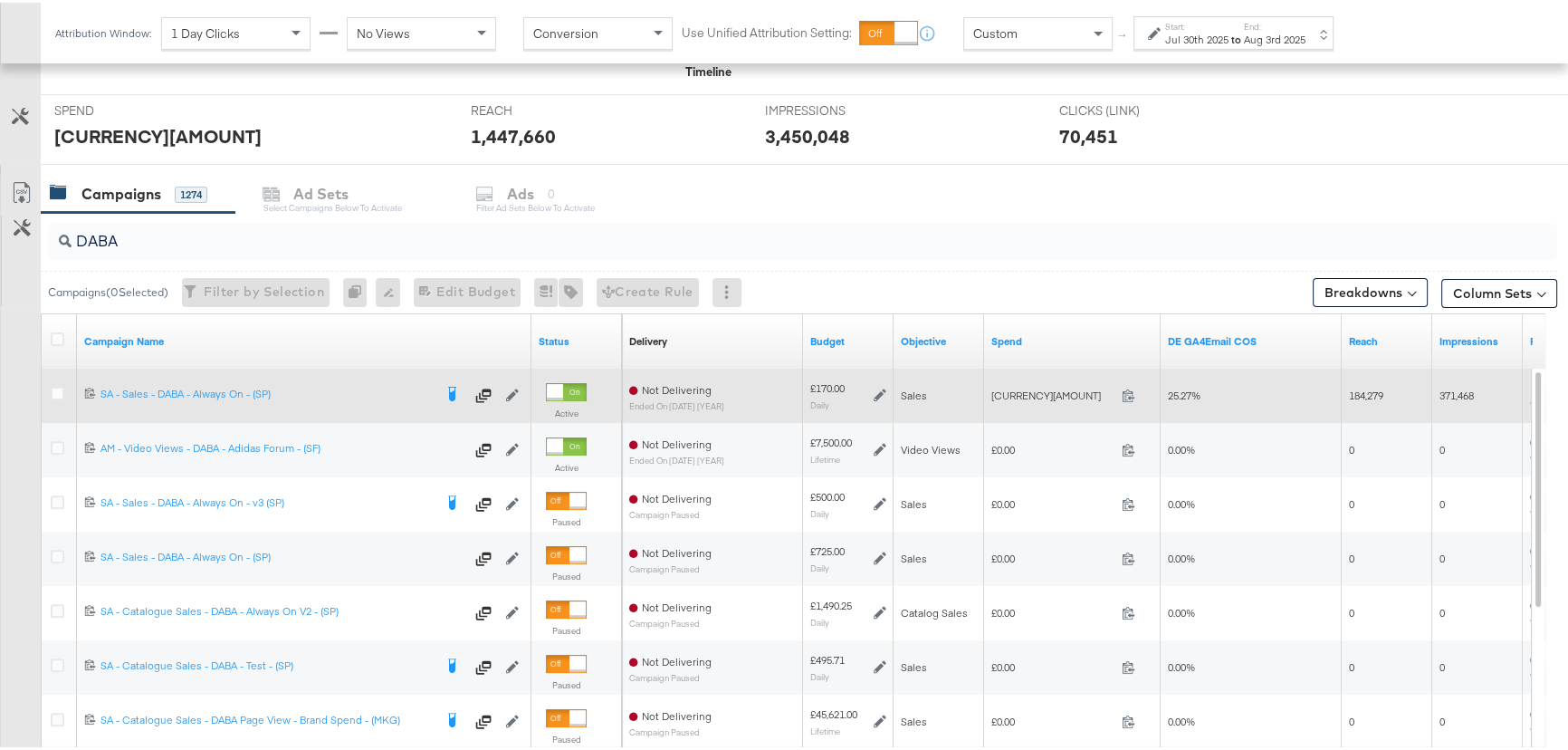 click at bounding box center (60, 393) 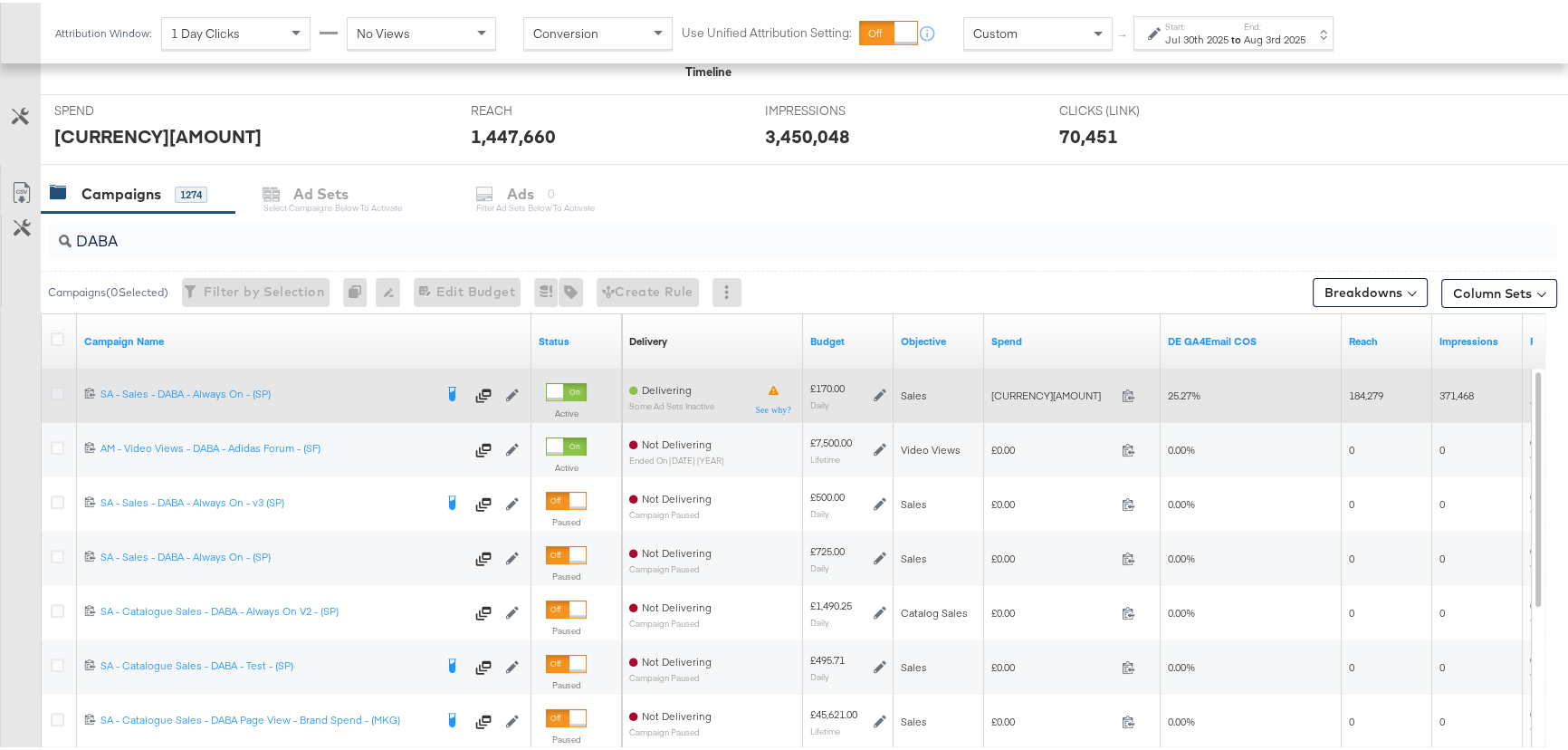 click at bounding box center (57, 390) 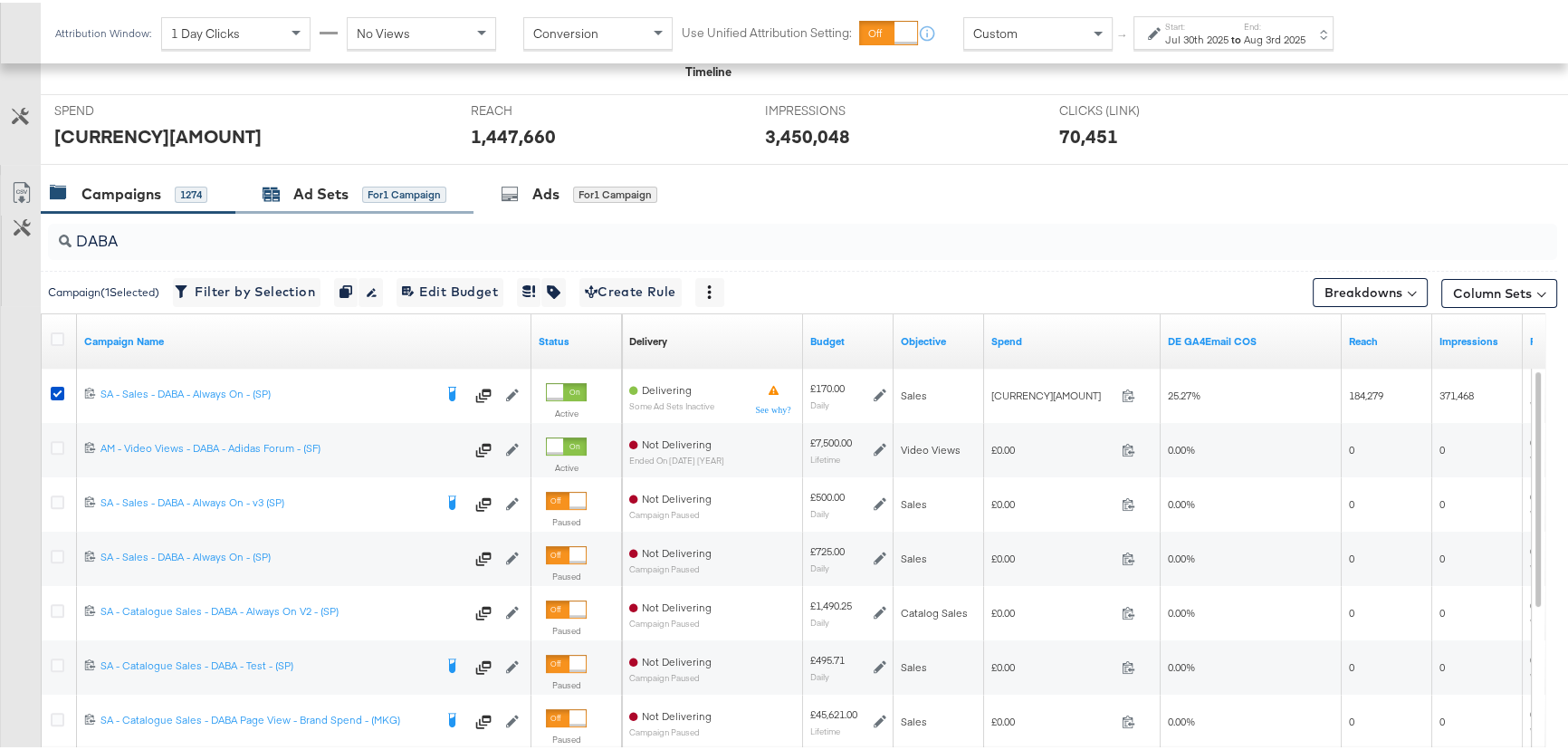 click 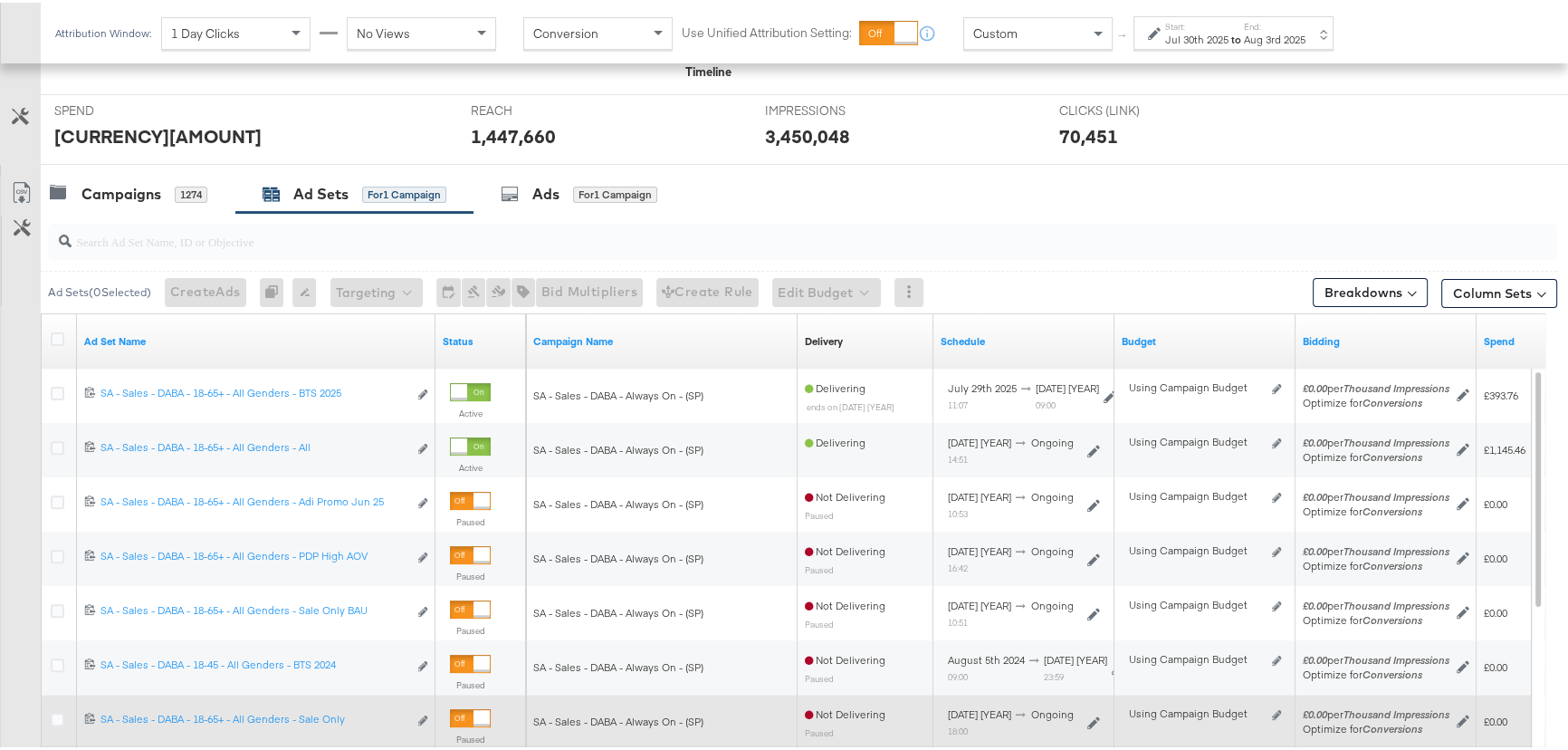 scroll, scrollTop: 741, scrollLeft: 0, axis: vertical 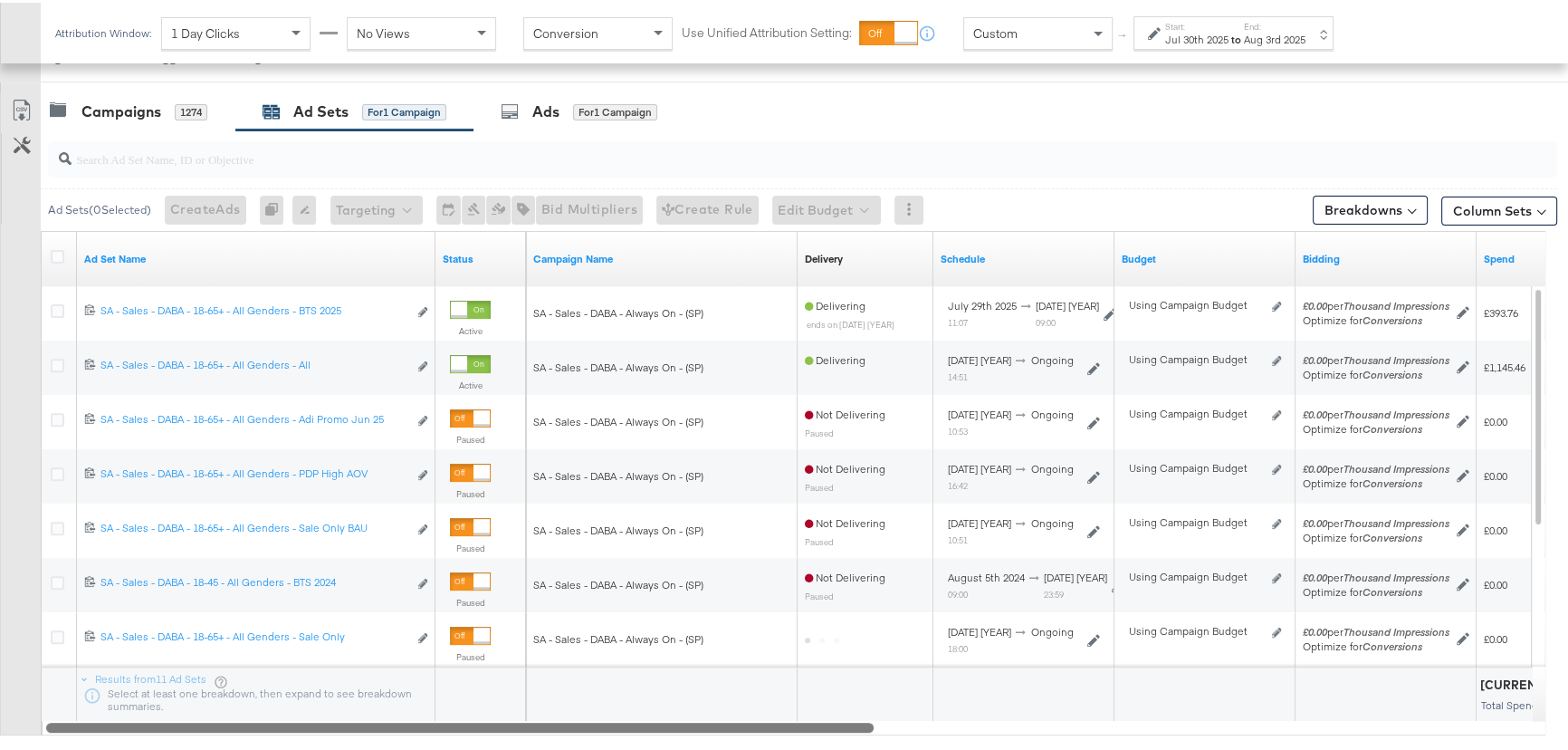 drag, startPoint x: 836, startPoint y: 725, endPoint x: 617, endPoint y: 765, distance: 222.623 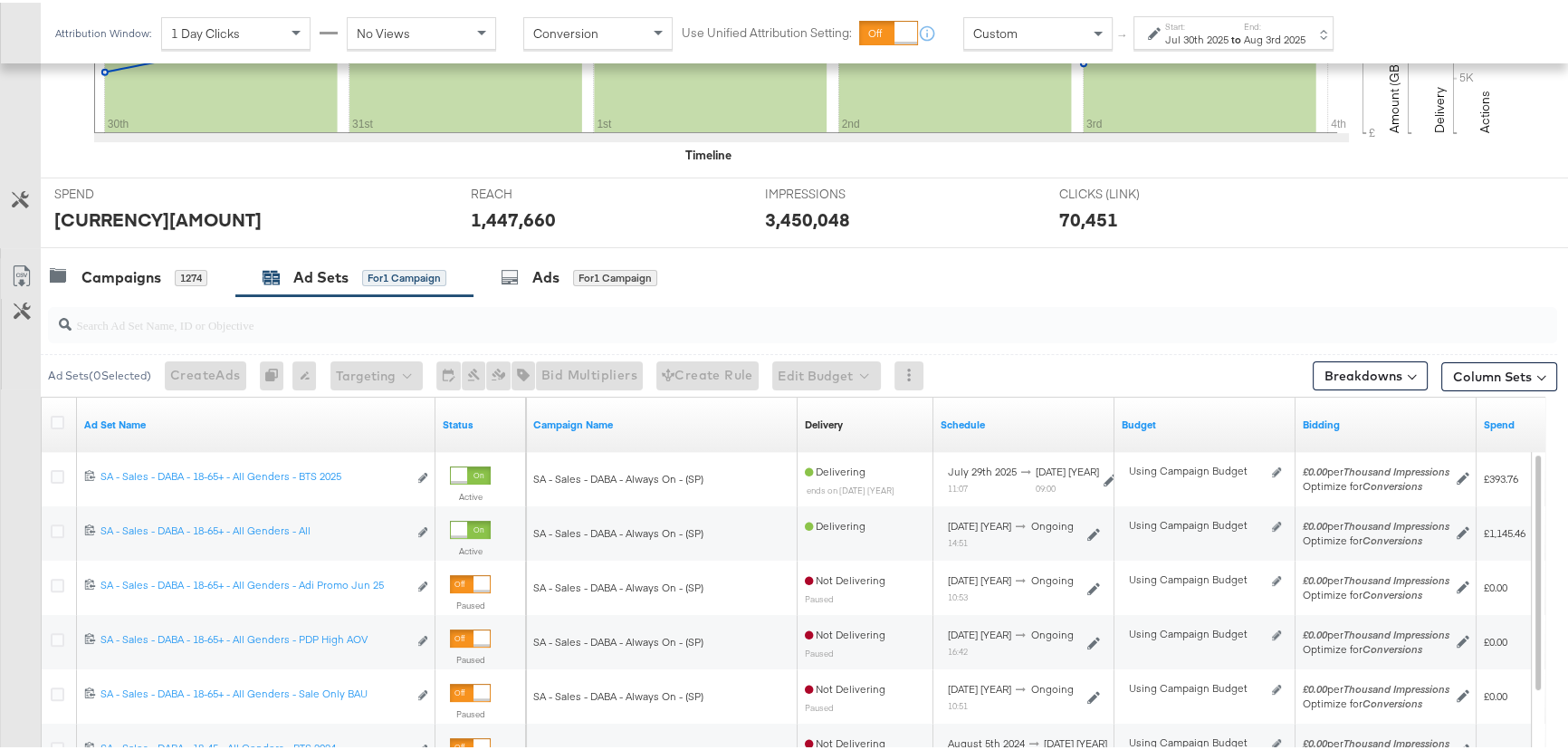 scroll, scrollTop: 576, scrollLeft: 0, axis: vertical 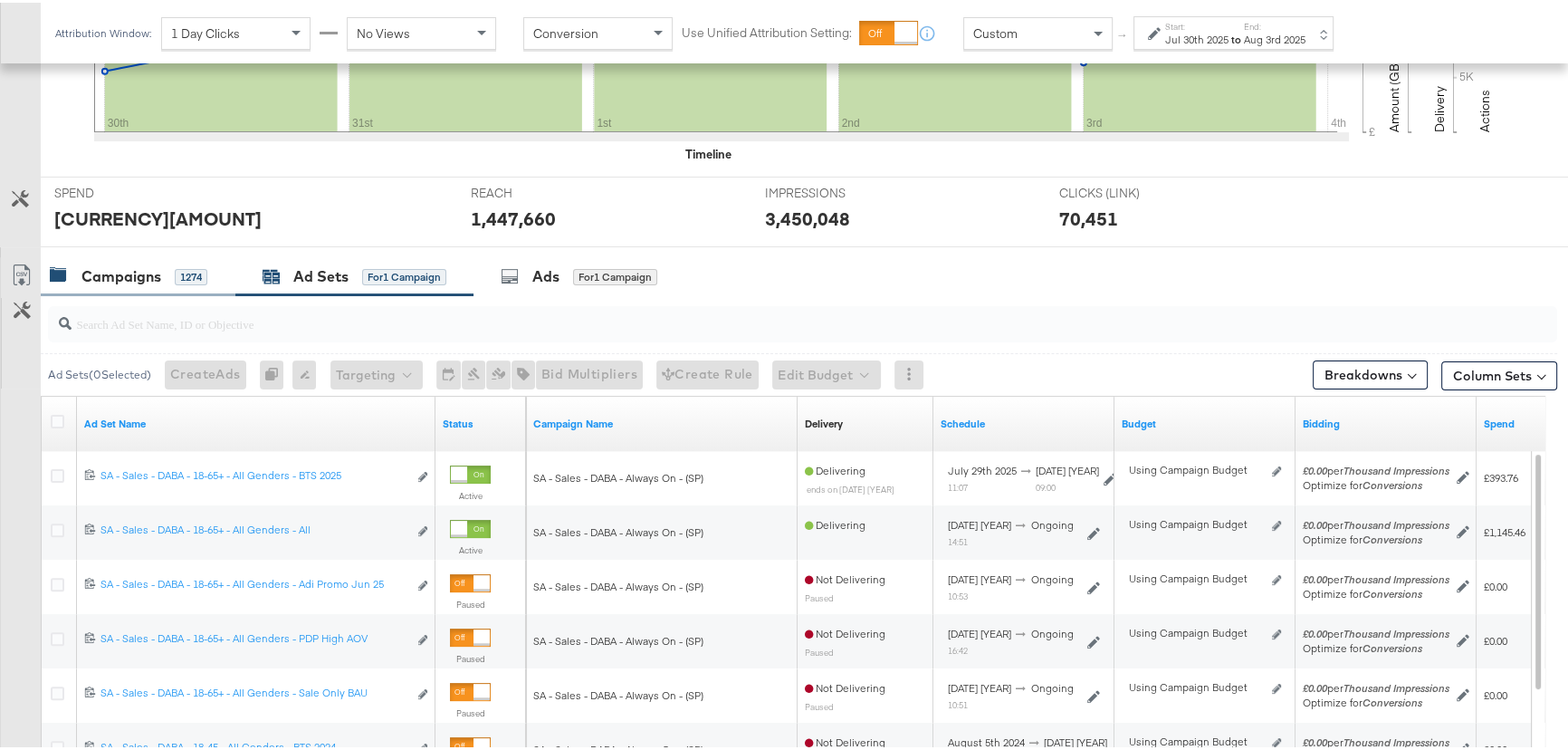 click at bounding box center [59, 274] 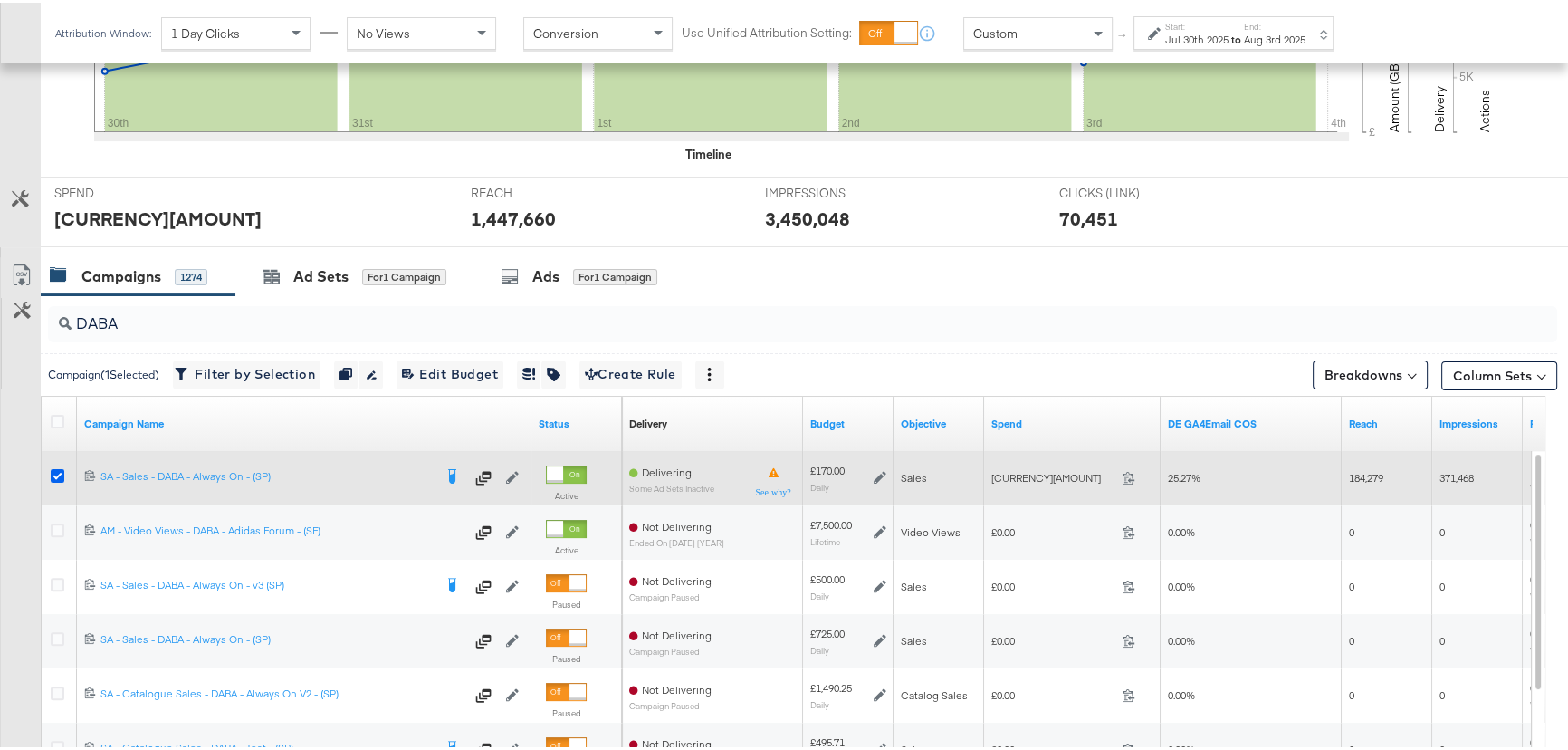 click at bounding box center (57, 473) 